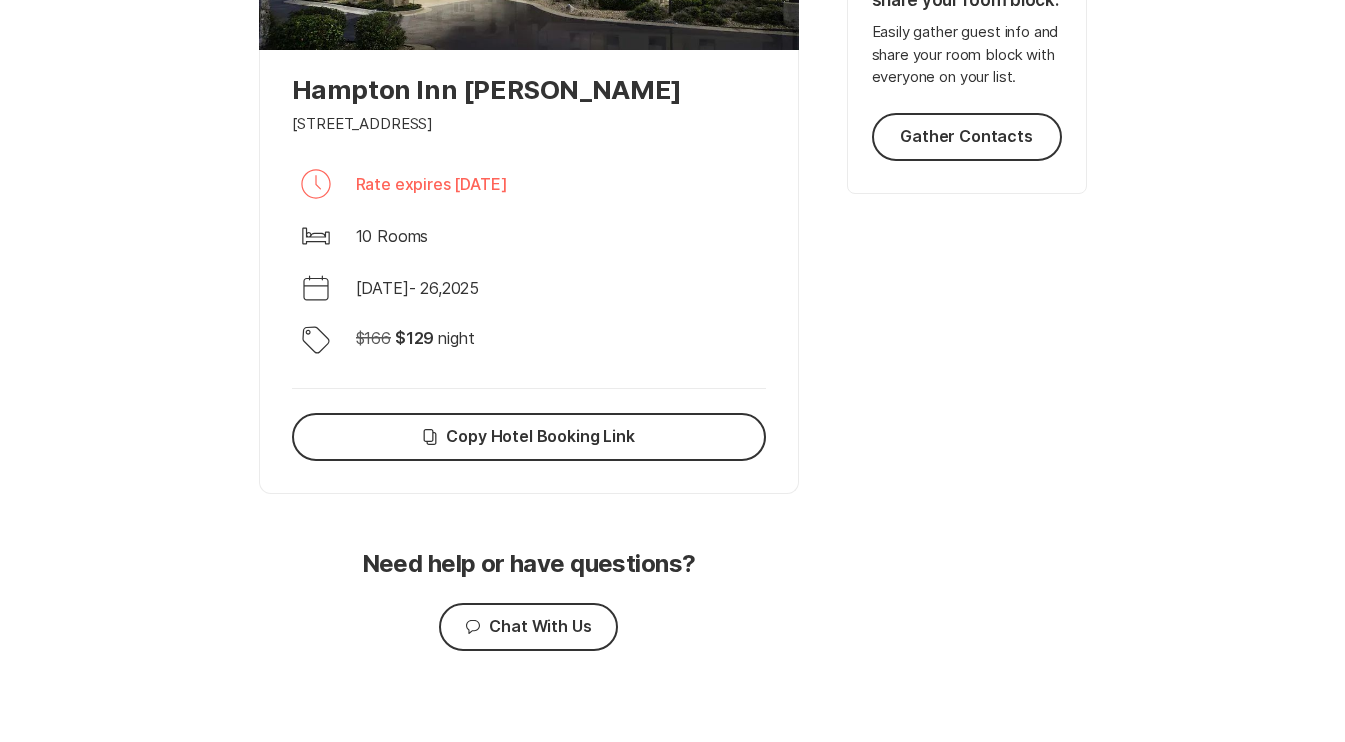 scroll, scrollTop: 638, scrollLeft: 0, axis: vertical 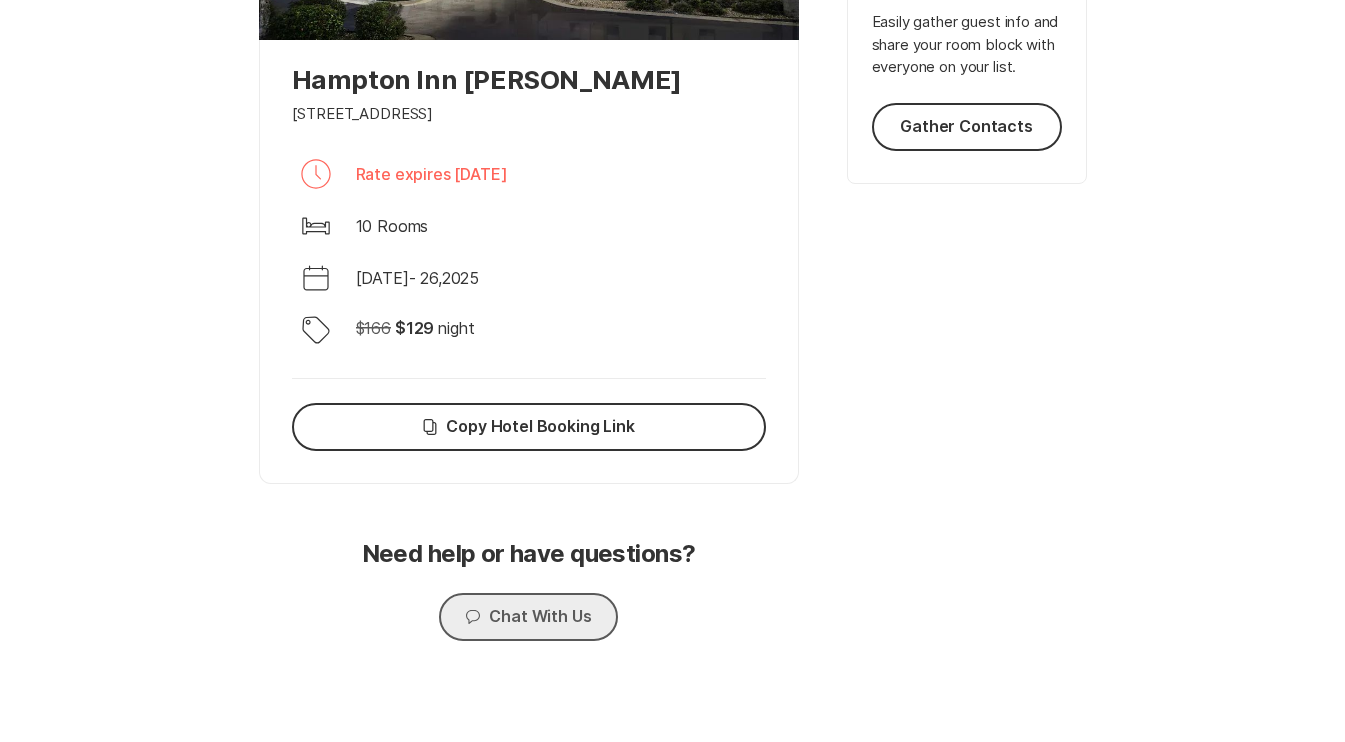 click on "Chat Chat With Us" at bounding box center [528, 617] 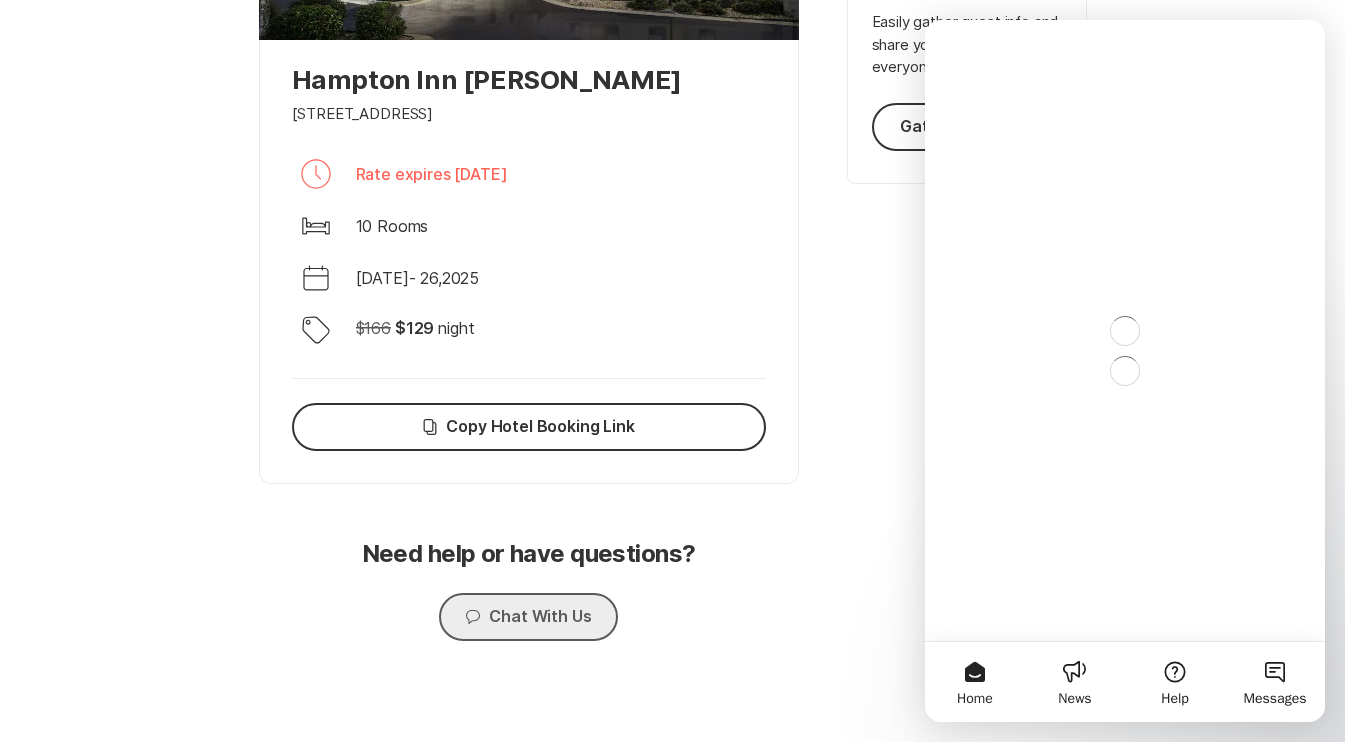 scroll, scrollTop: 0, scrollLeft: 0, axis: both 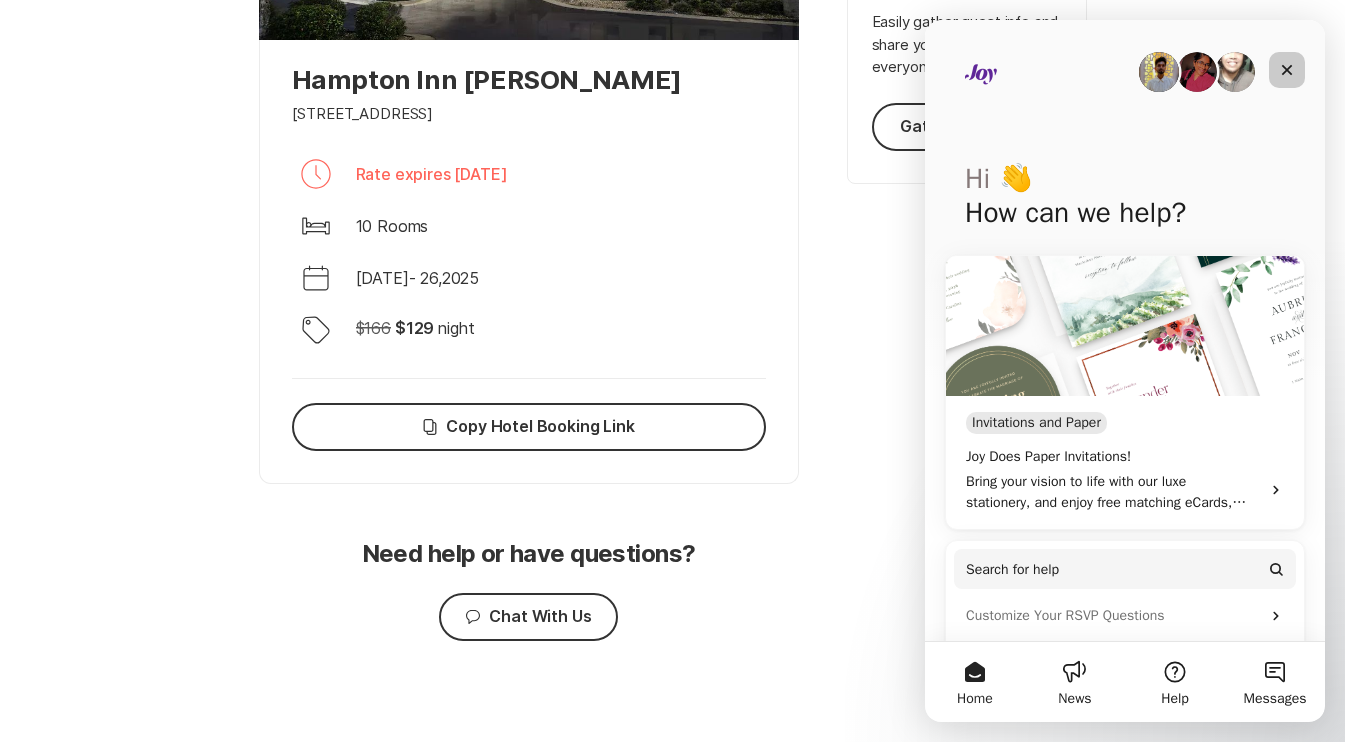 click 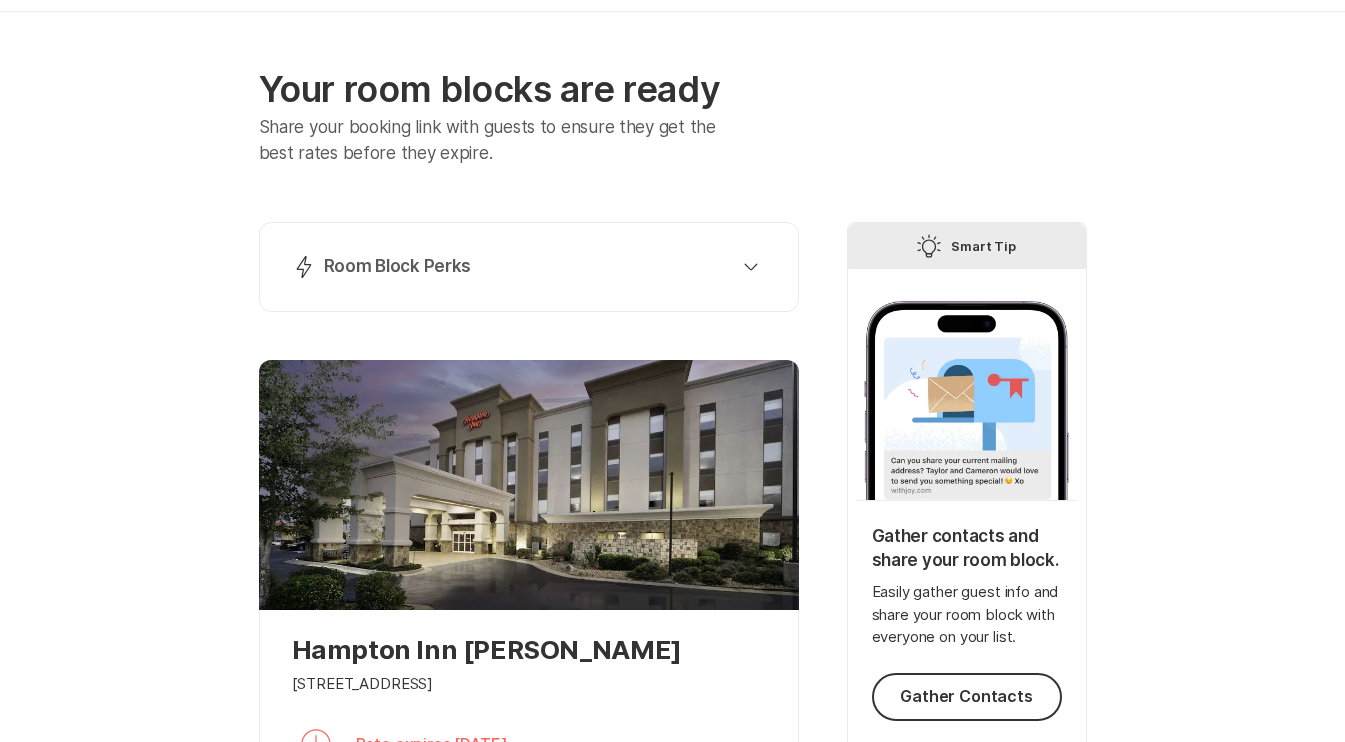 scroll, scrollTop: 64, scrollLeft: 0, axis: vertical 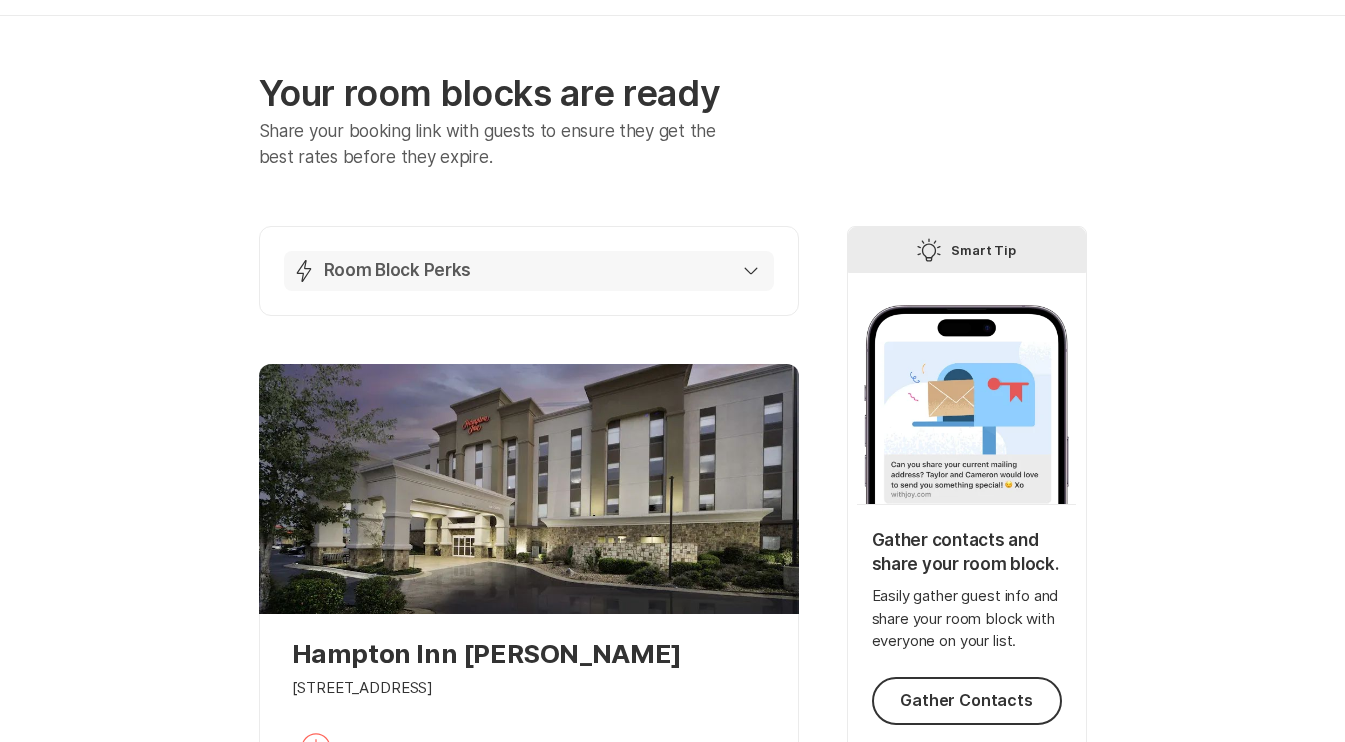 click on "Lightning Bolt Room Block Perks" at bounding box center (525, 271) 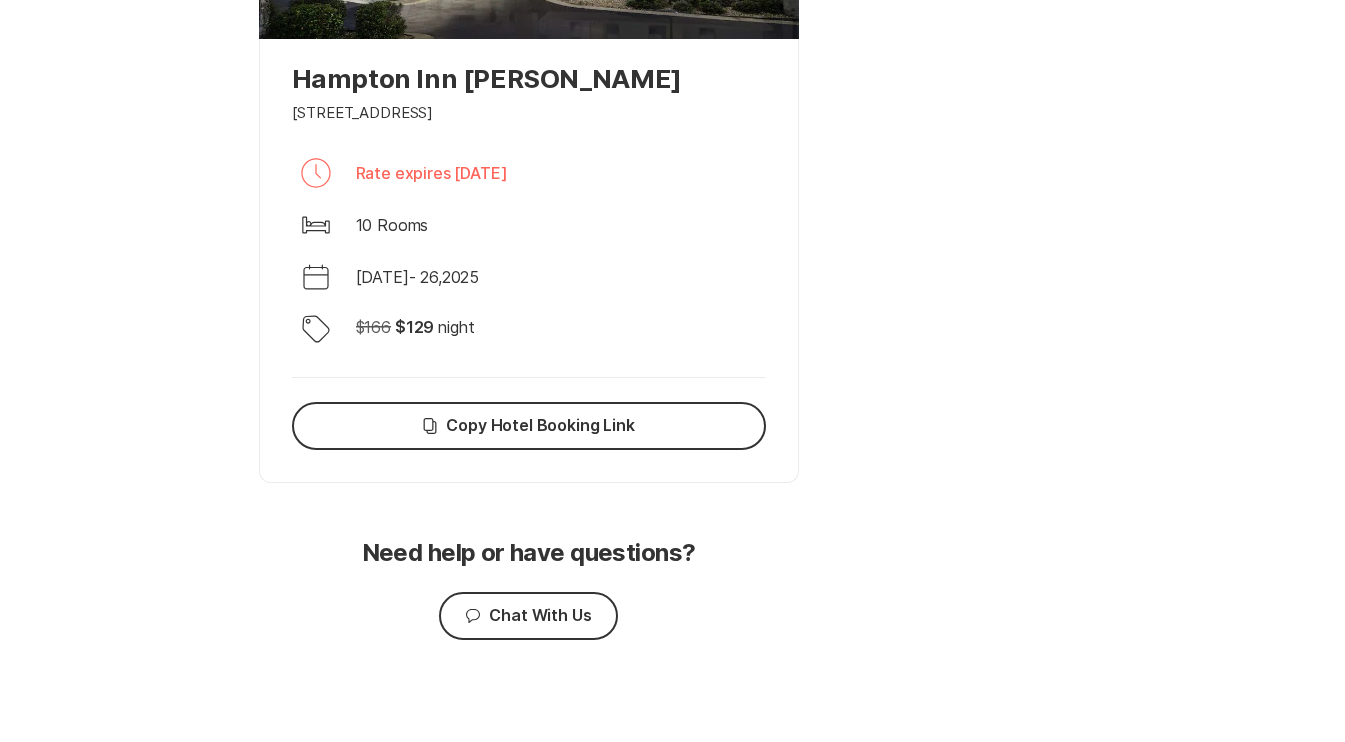 scroll, scrollTop: 1501, scrollLeft: 0, axis: vertical 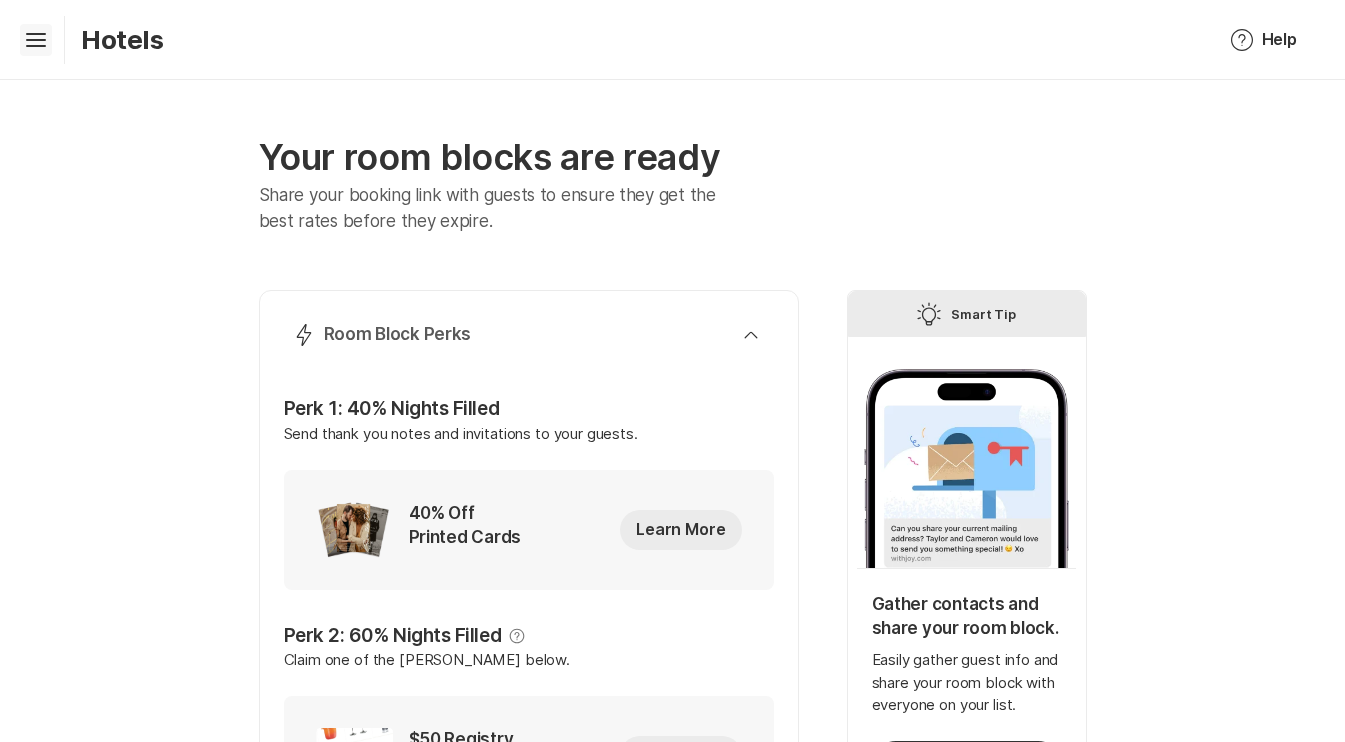 click on "Hamburger" 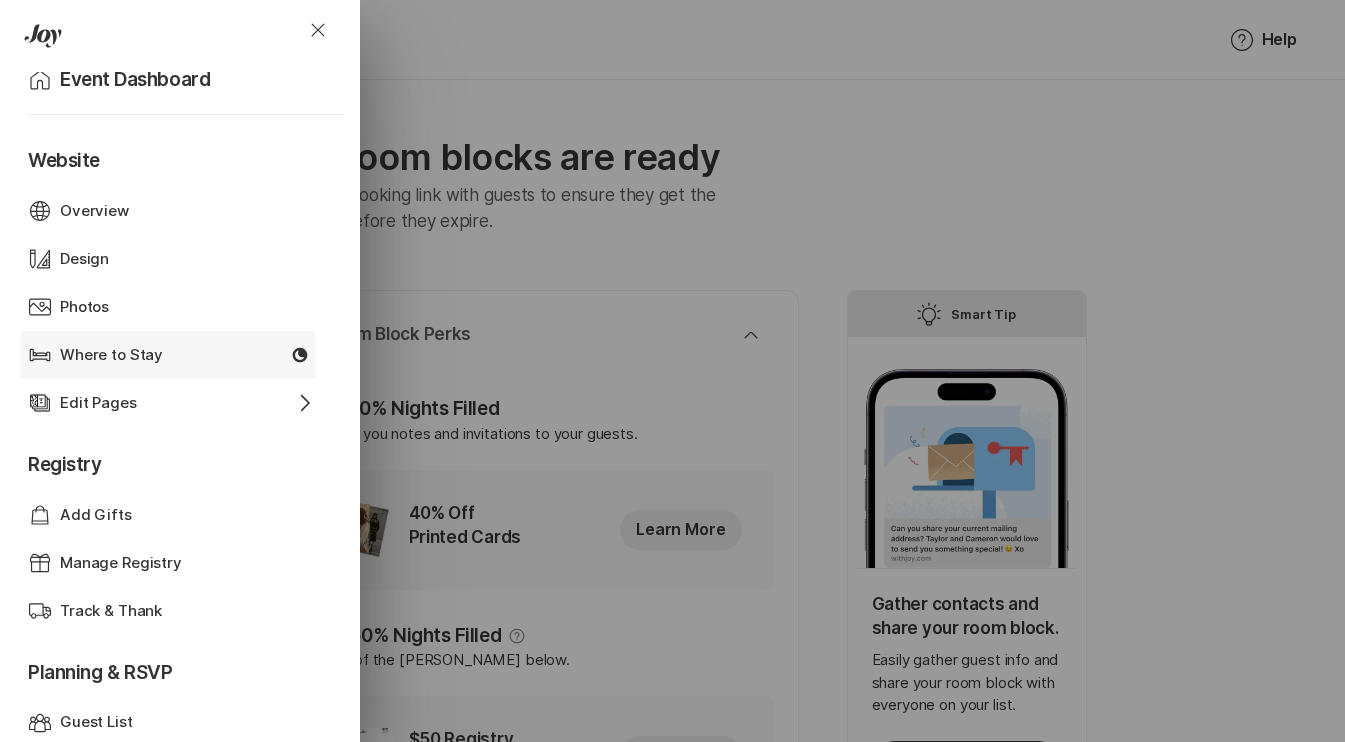 scroll, scrollTop: 32, scrollLeft: 0, axis: vertical 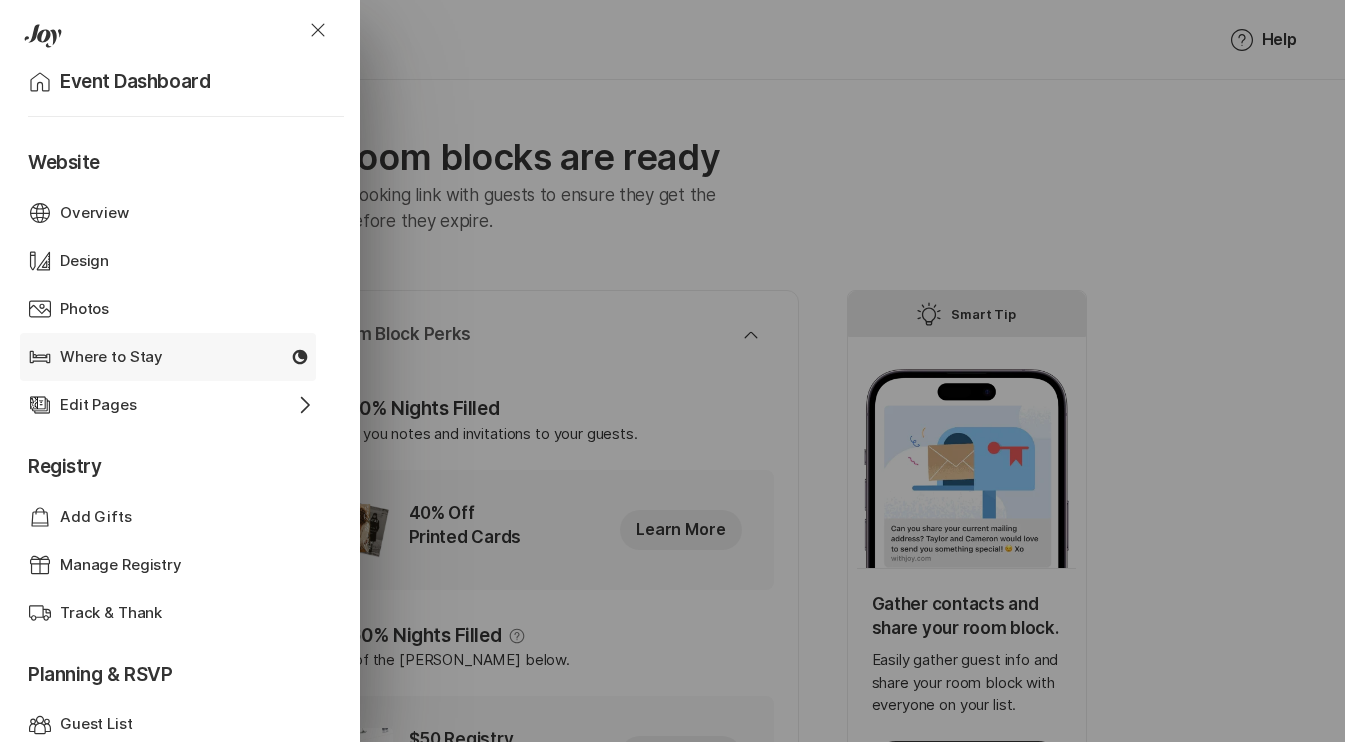 click on "Where to Stay" at bounding box center (168, 357) 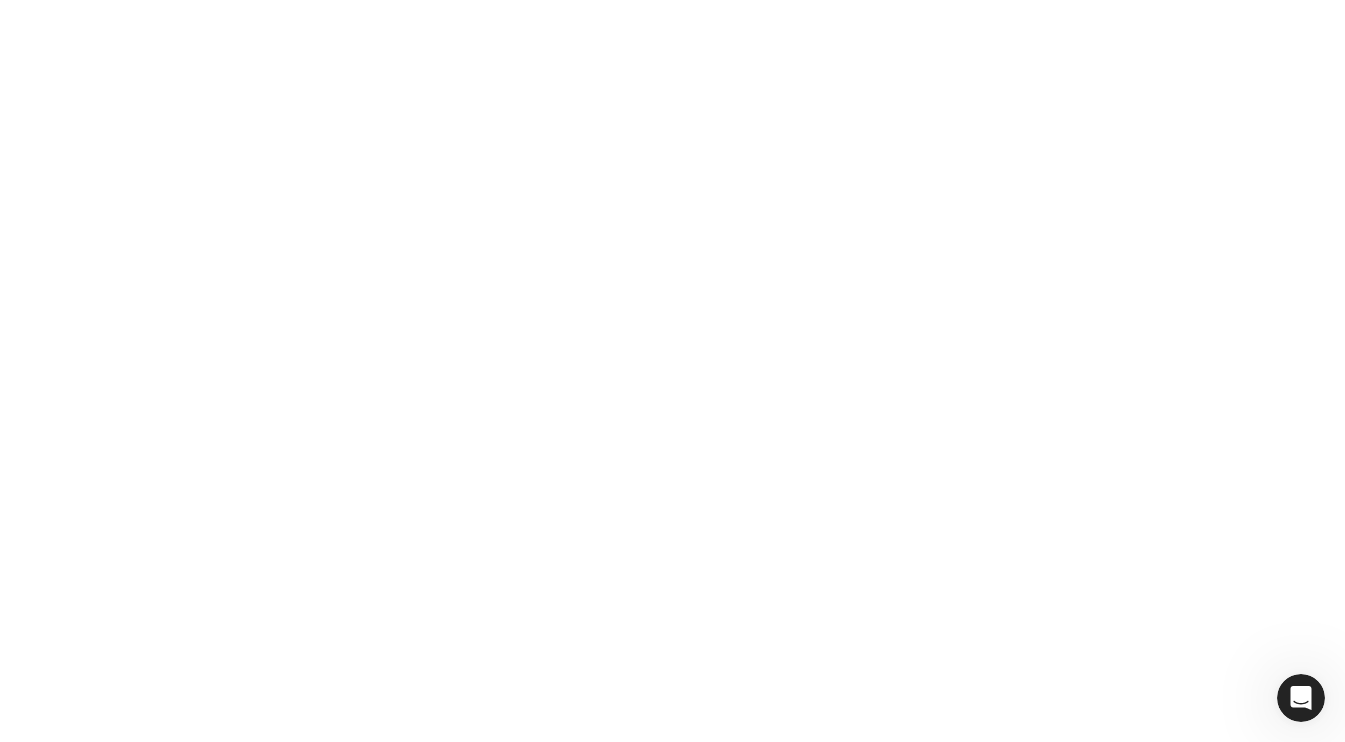 scroll, scrollTop: 0, scrollLeft: 0, axis: both 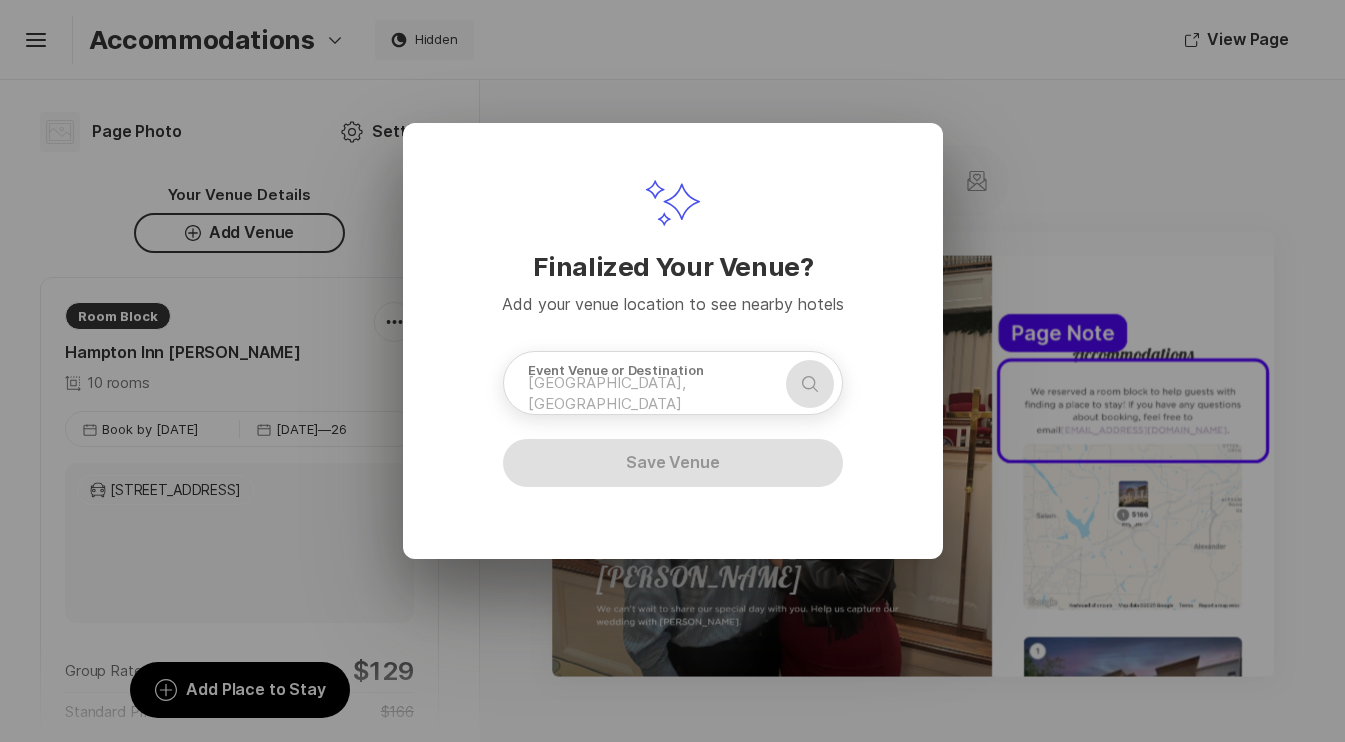 click on "Joy Ai Finalized Your Venue? Add your venue location to see nearby hotels Event Venue or Destination Martoca Beach Garden, Mexico Search Save Venue" at bounding box center (672, 371) 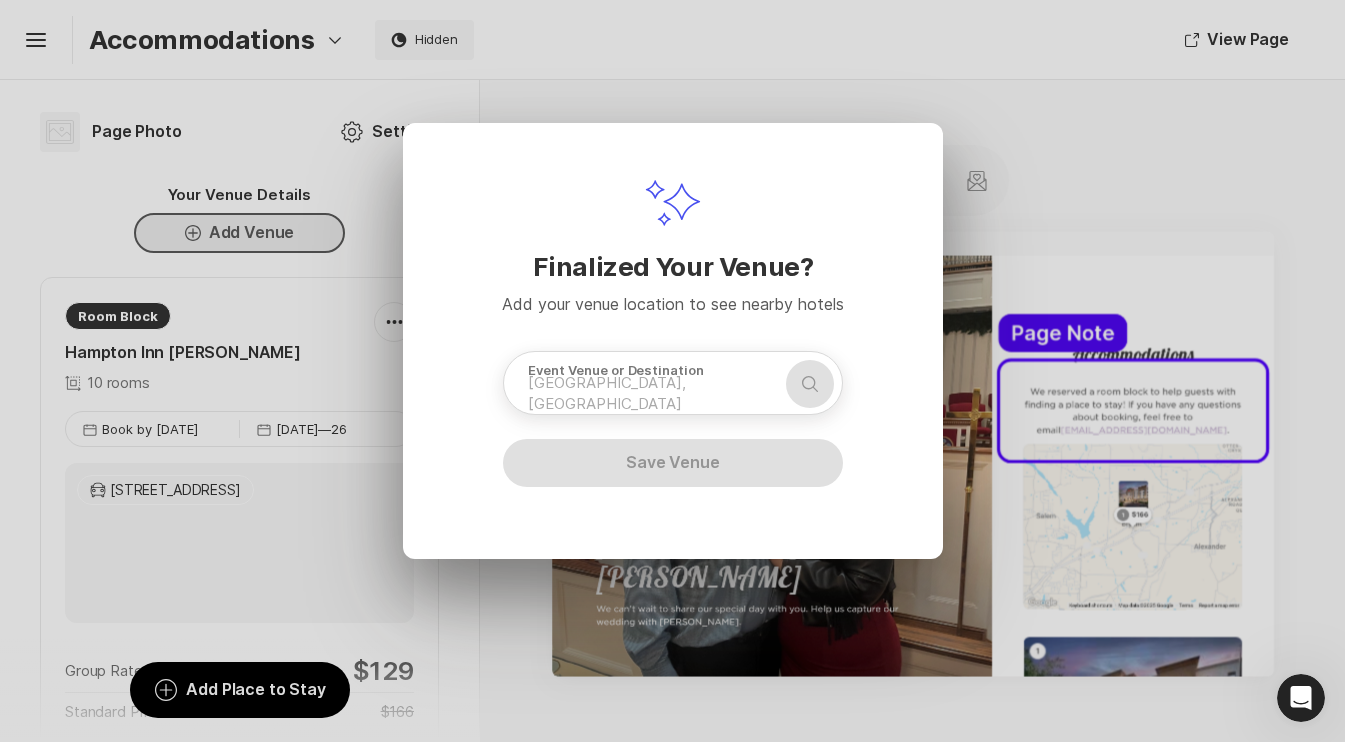 scroll, scrollTop: 0, scrollLeft: 0, axis: both 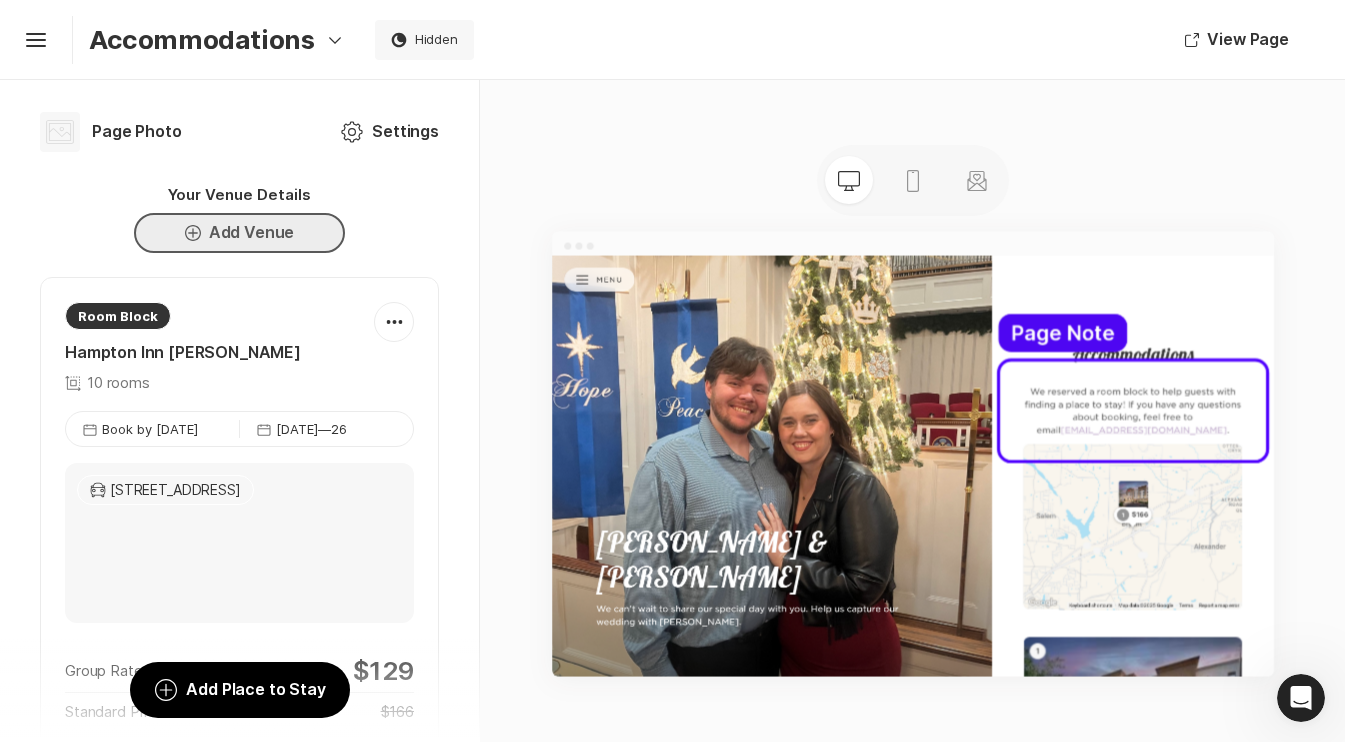 click on "Add Circle Add Venue" at bounding box center (239, 233) 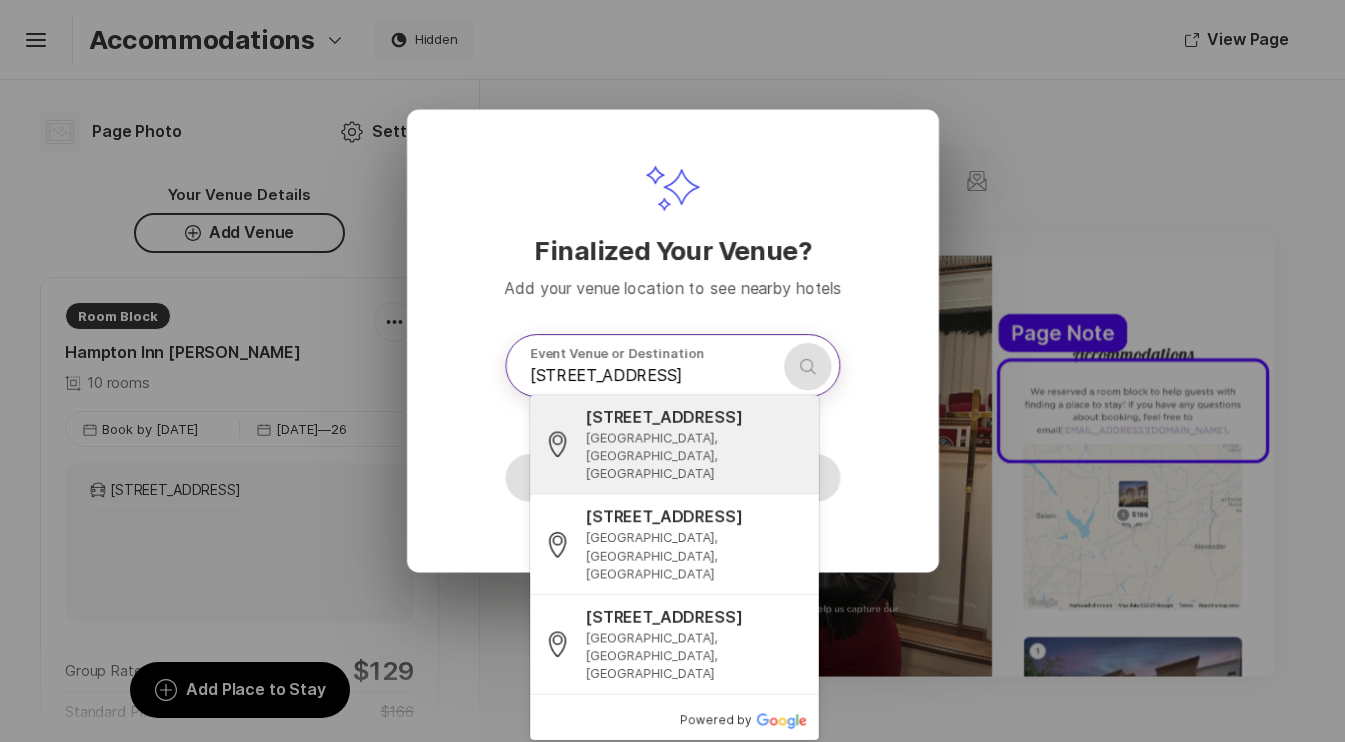 click on "200 North Market Street" at bounding box center [696, 418] 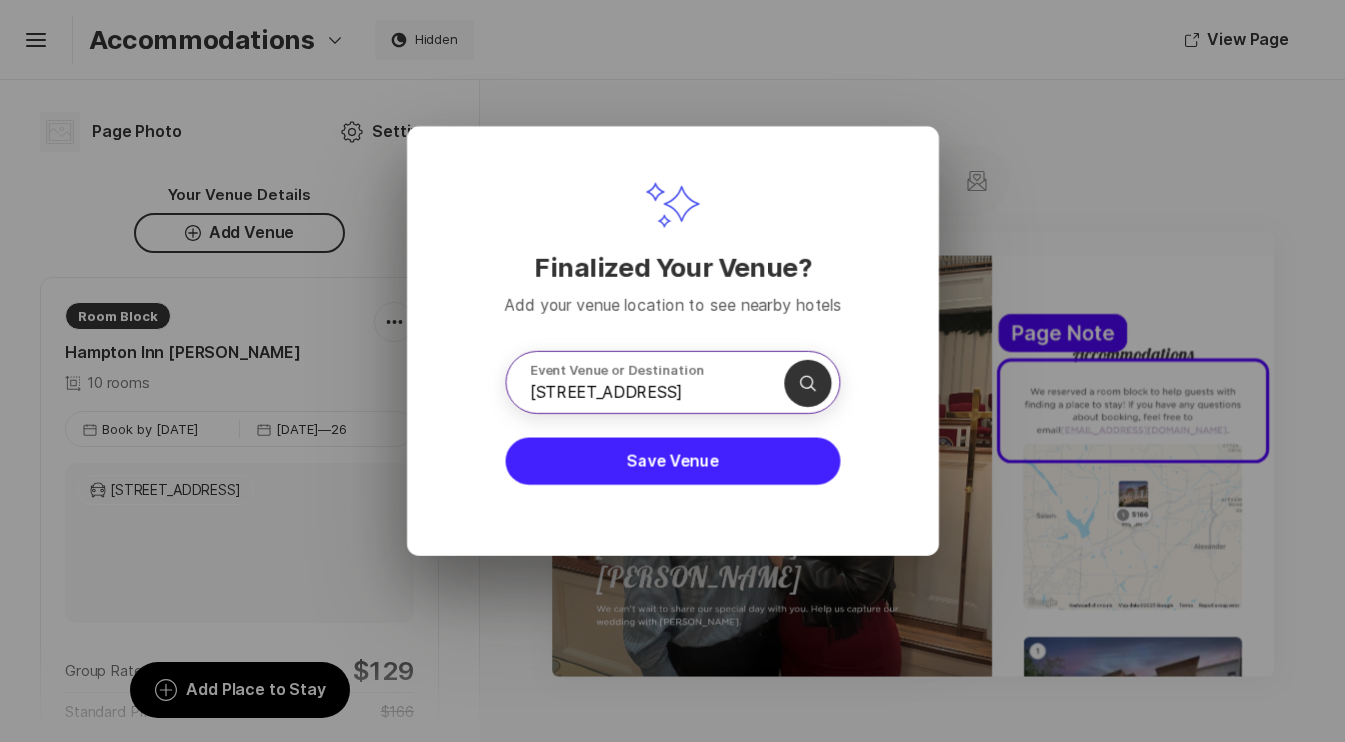 click on "Save Venue" at bounding box center (672, 461) 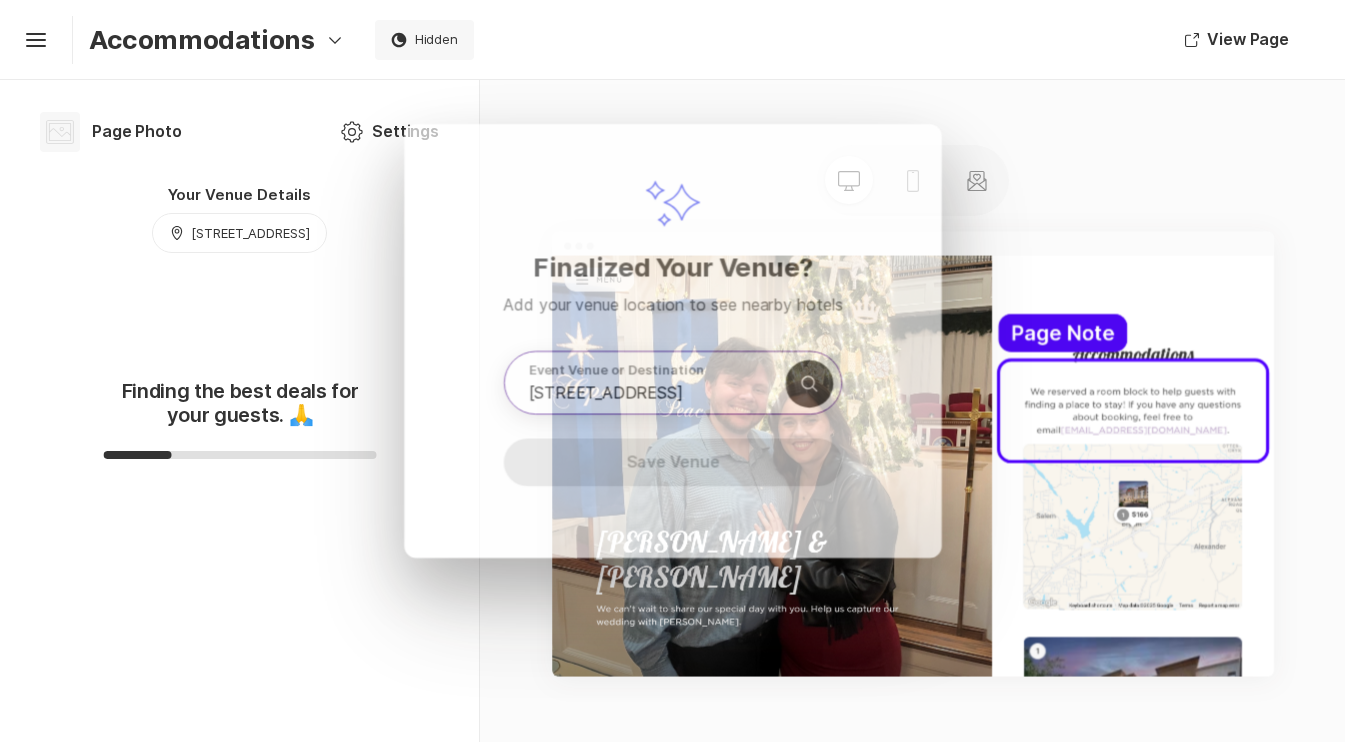 type on "[STREET_ADDRESS]" 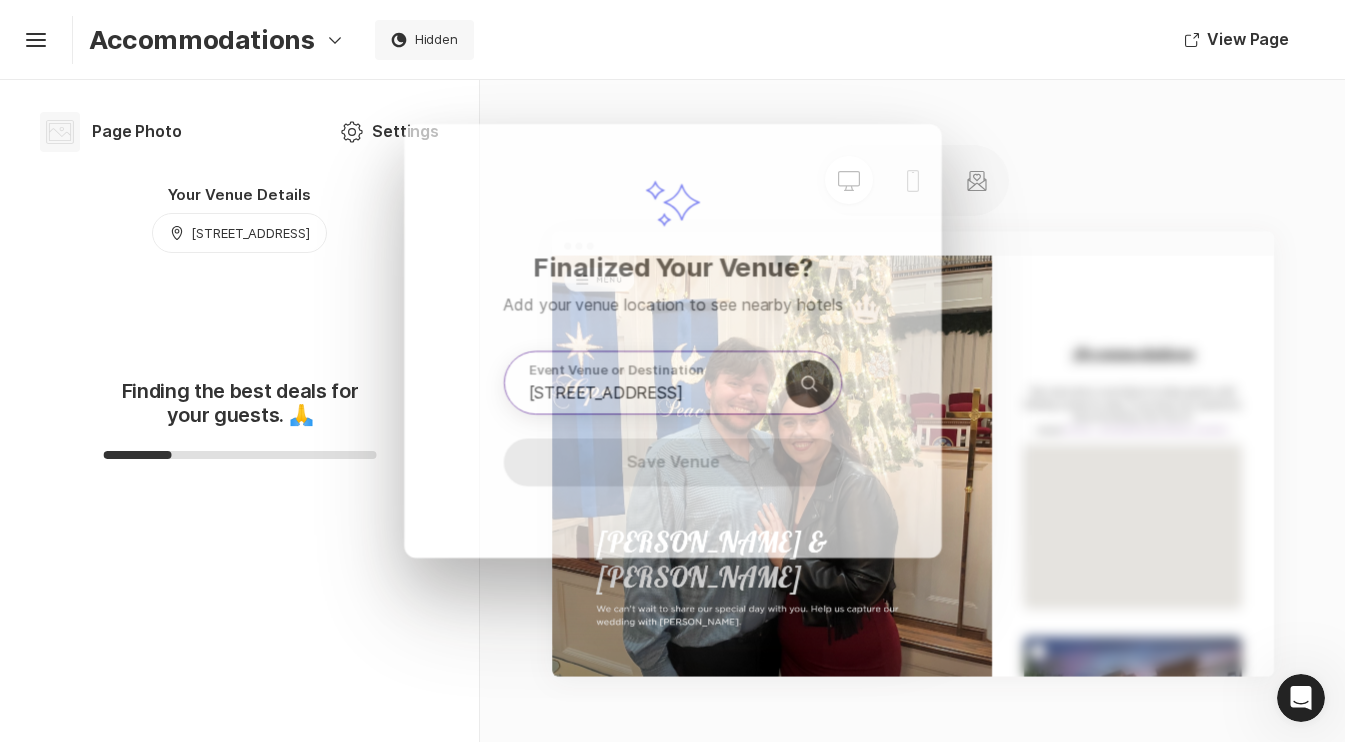 scroll, scrollTop: 0, scrollLeft: 0, axis: both 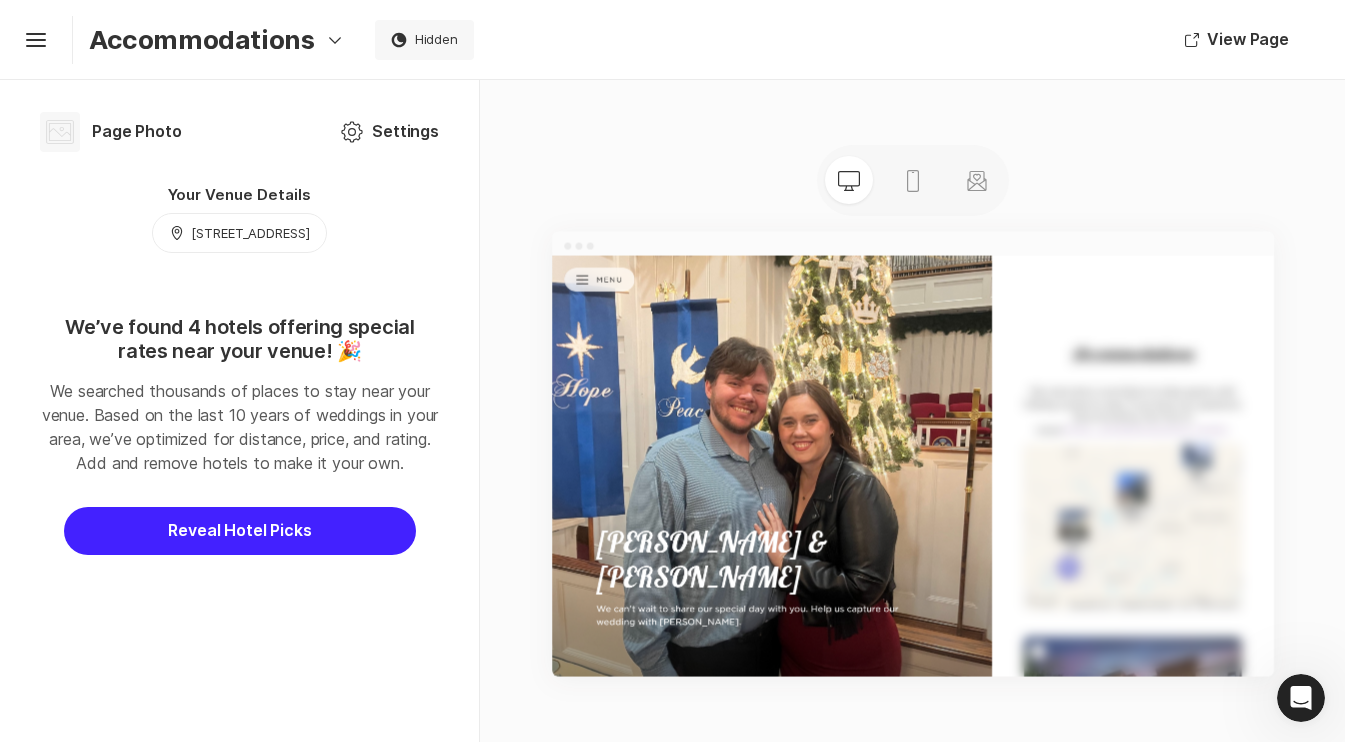 click on "Reveal Hotel Picks" at bounding box center (240, 531) 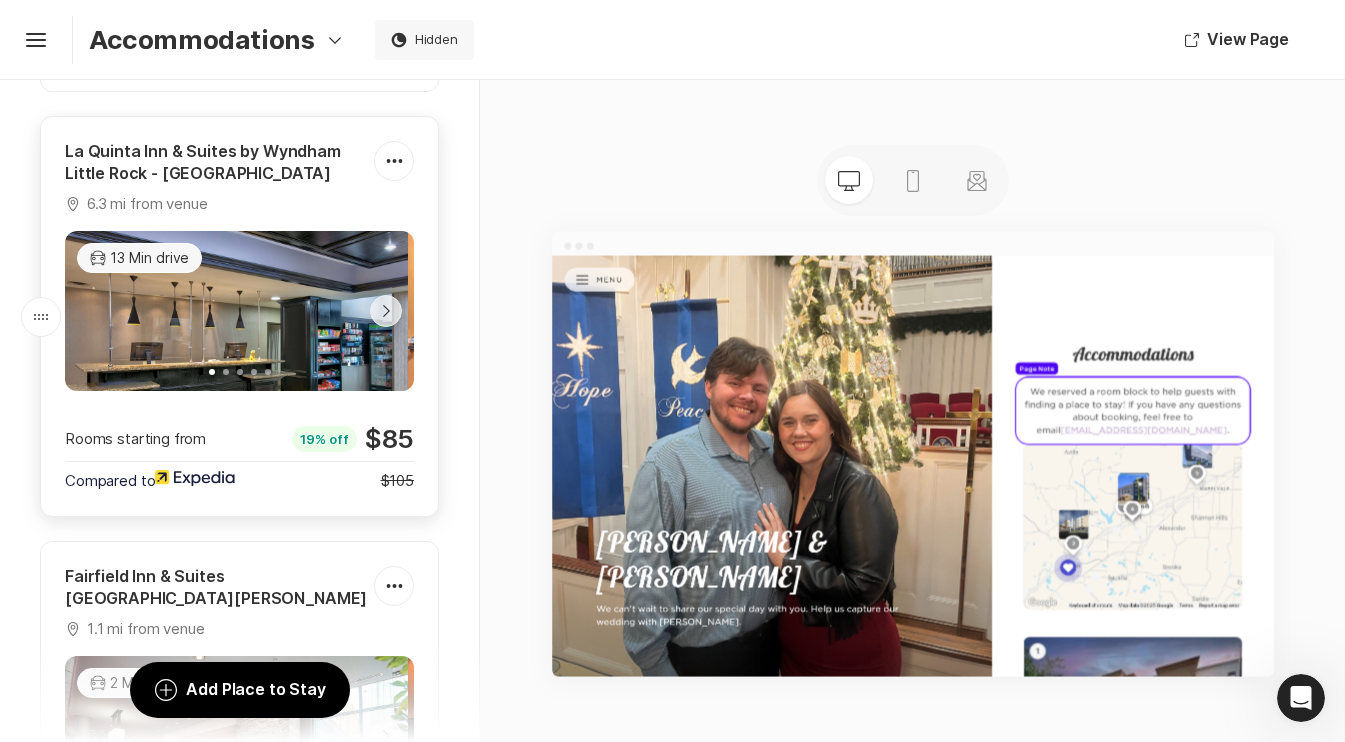 scroll, scrollTop: 714, scrollLeft: 0, axis: vertical 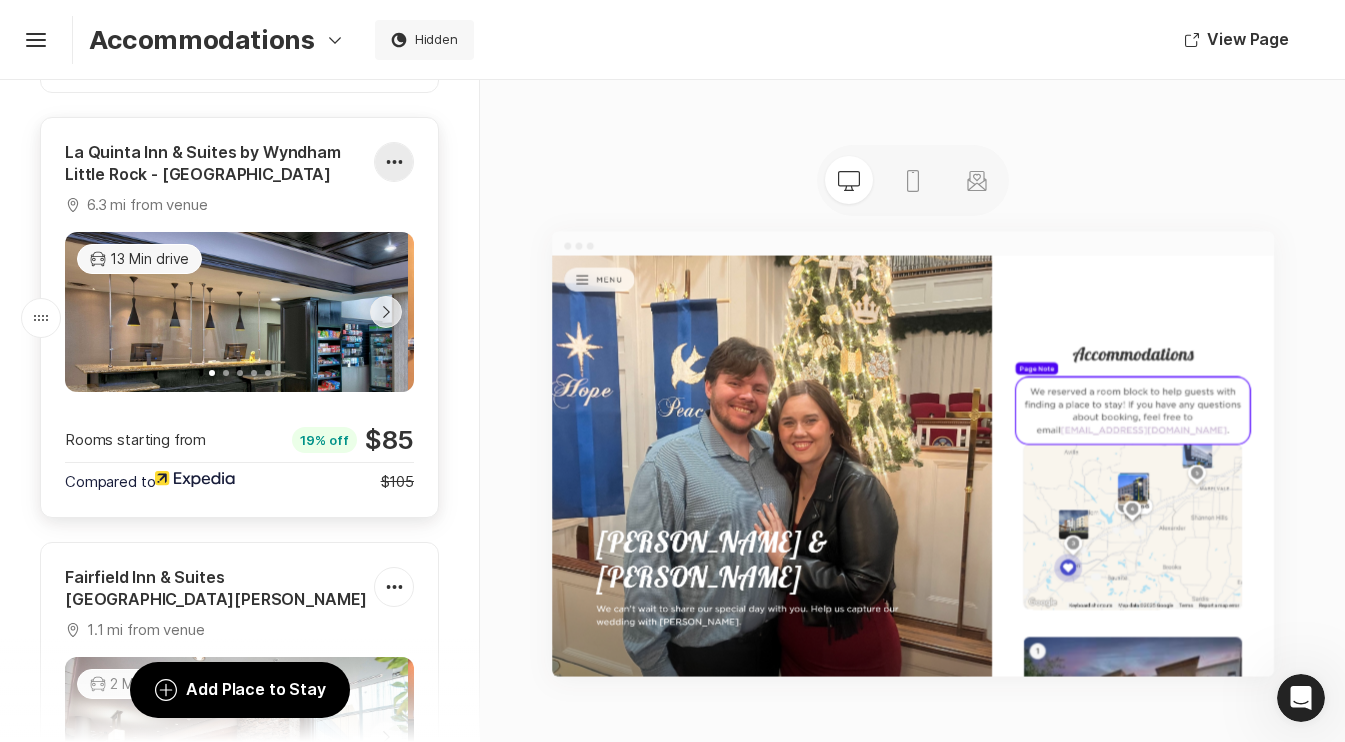 click at bounding box center [394, 162] 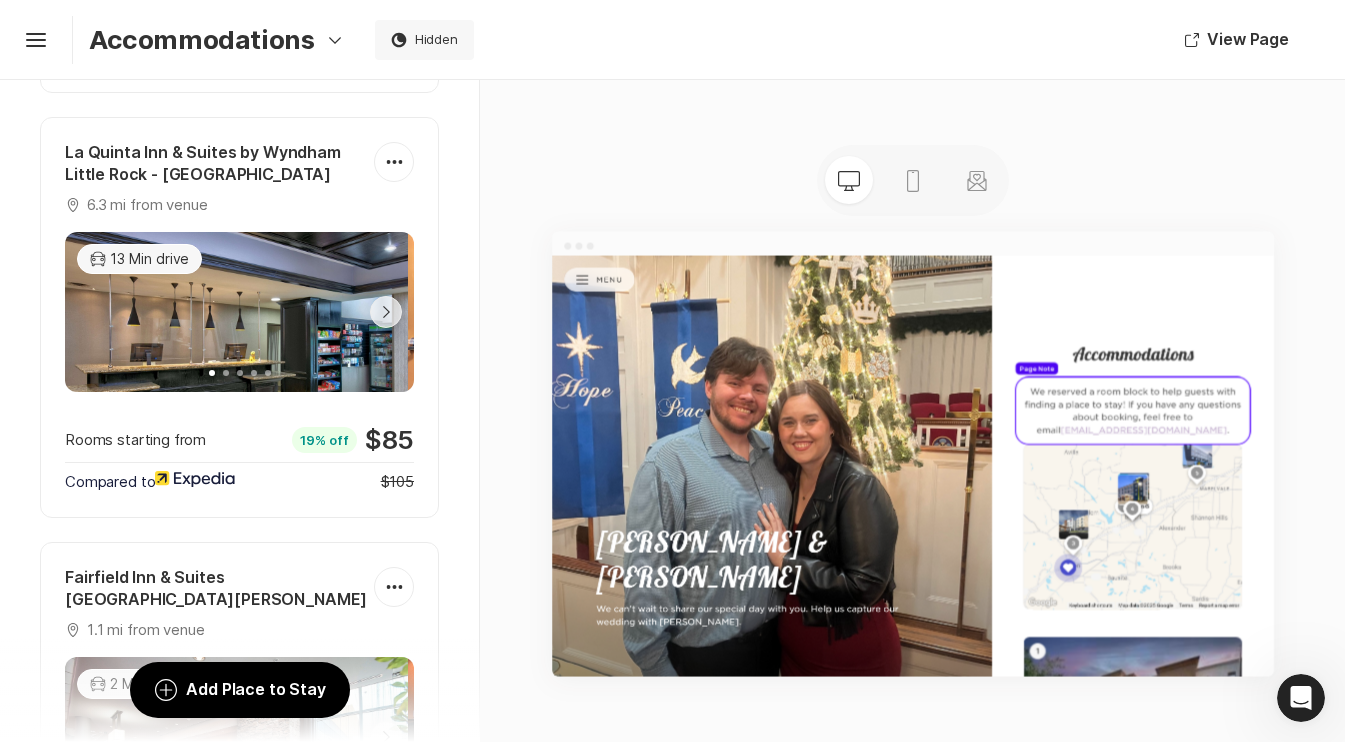 click on "Your Venue Details Map Marker 200 N Market St We added 4 new hotels to 1 already on the page. Close Room Block Hampton Inn Bryant Map Marker 6.5 mi from venue 10 rooms Pencil Edit Eye Explore Close Cancel Room Block Calendar Book by   Oct 1 Calendar Oct 24  —  26 Car 13 Min drive Group Rate (10 Rooms) $ 129 Standard Price $ 166 La Quinta Inn & Suites by Wyndham Little Rock - Bryant Map Marker 6.3 mi from venue Pencil Edit Eye Explore Trash Remove   Previous   Next Chevron Right Square Car 13 Min drive Rooms starting from 19% off $85 Compared to  $105 Fairfield Inn & Suites Little Rock Benton Map Marker 1.1 mi from venue Pencil Edit Eye Explore Trash Remove   Previous   Next Chevron Right Square Car 2 Min drive Rooms starting from 10% off $109 Compared to  $121 Home2 Suites by Hilton Bryant, AR Map Marker 6.3 mi from venue Pencil Edit Eye Explore Trash Remove   Previous   Next Chevron Right Square Car 13 Min drive Rooms starting from 6% off $118 Compared to  $126 Tru by Hilton Little Rock West Map Marker Eye" at bounding box center [239, 910] 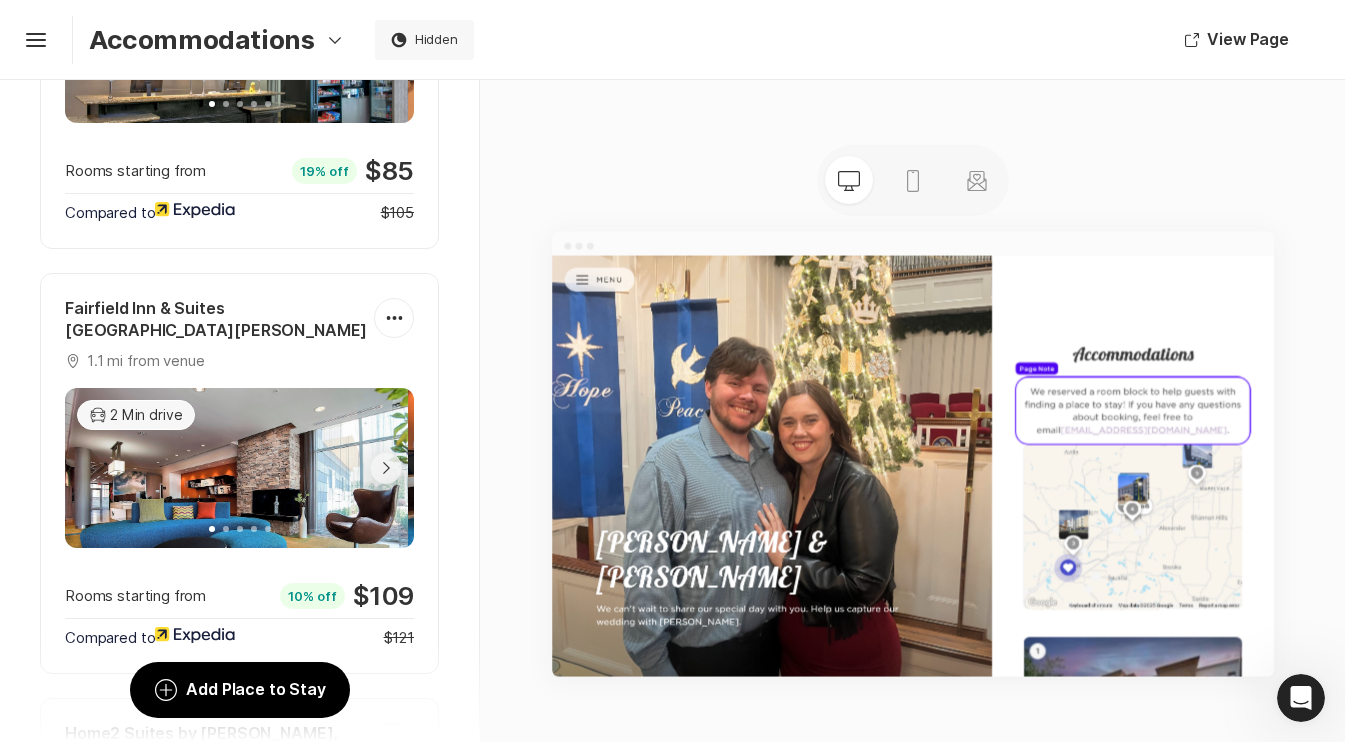 scroll, scrollTop: 980, scrollLeft: 0, axis: vertical 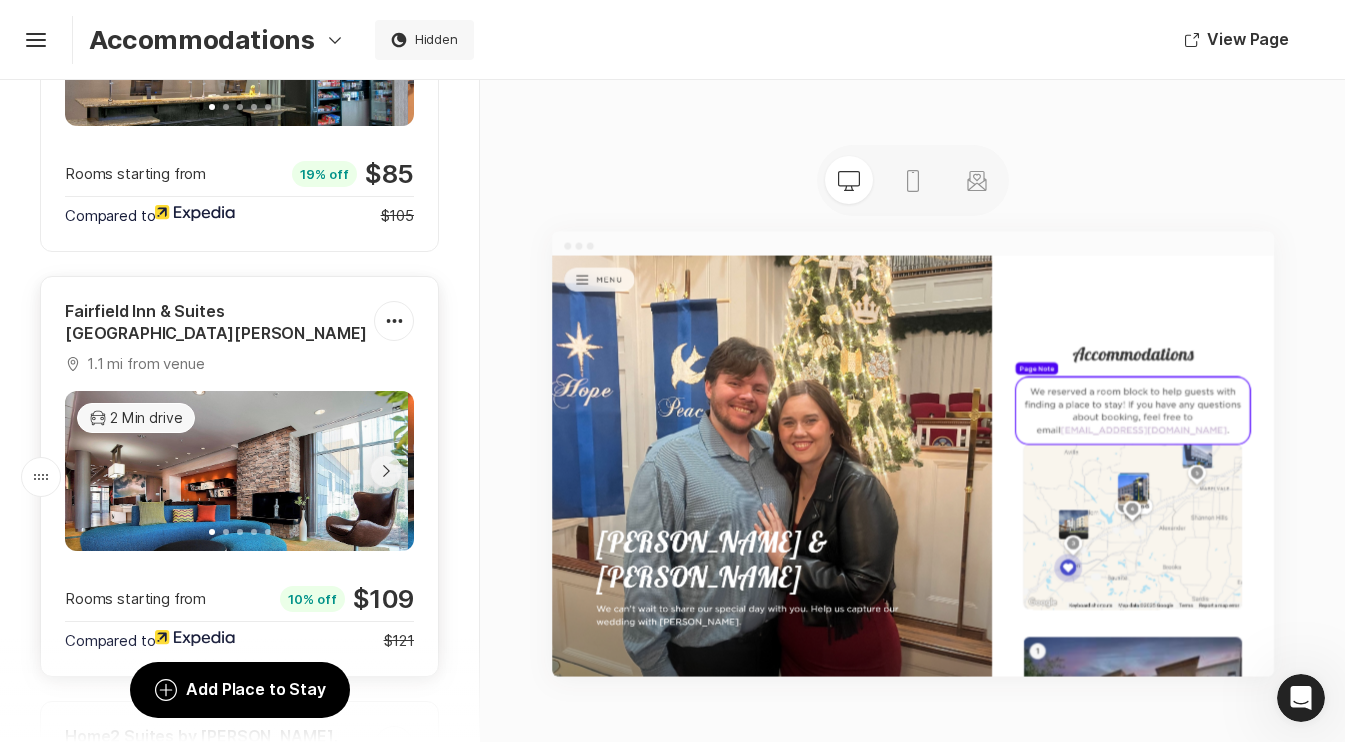 click on "Map Marker 1.1 mi from venue" at bounding box center [219, 364] 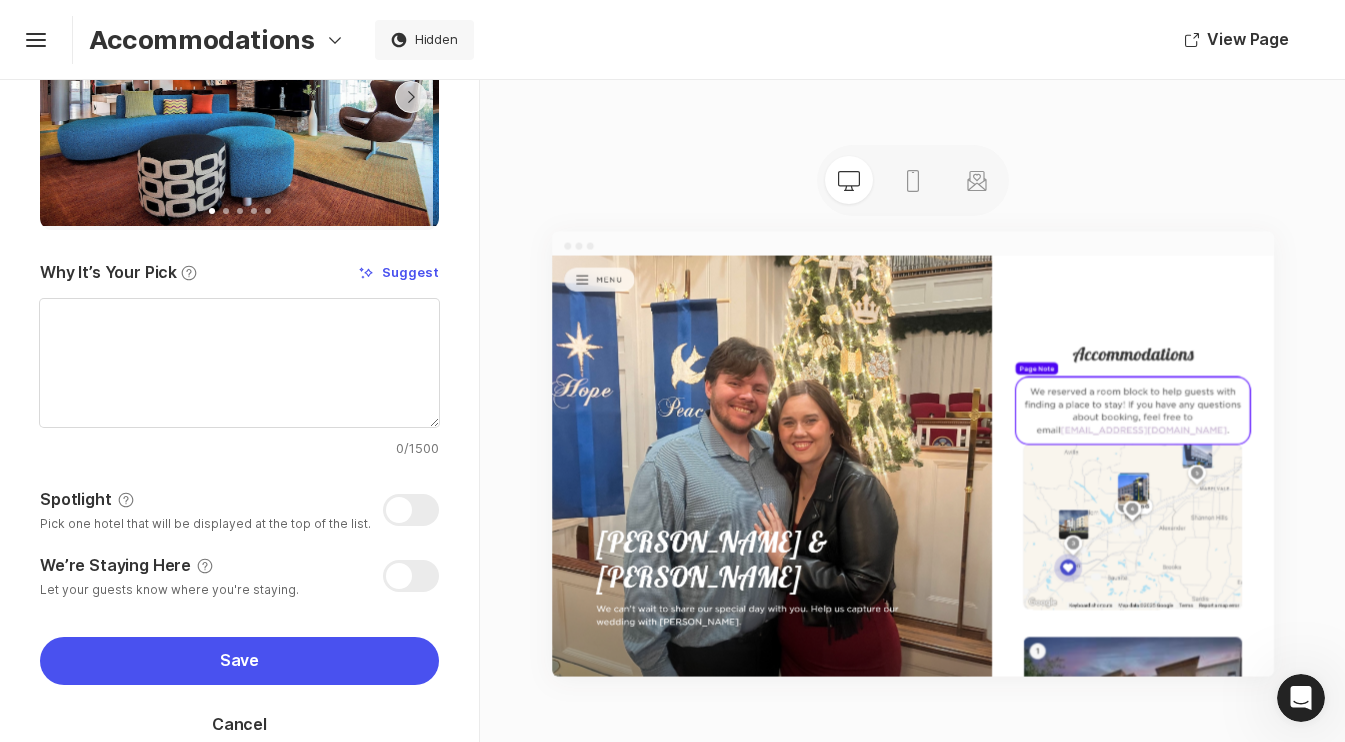 scroll, scrollTop: 441, scrollLeft: 0, axis: vertical 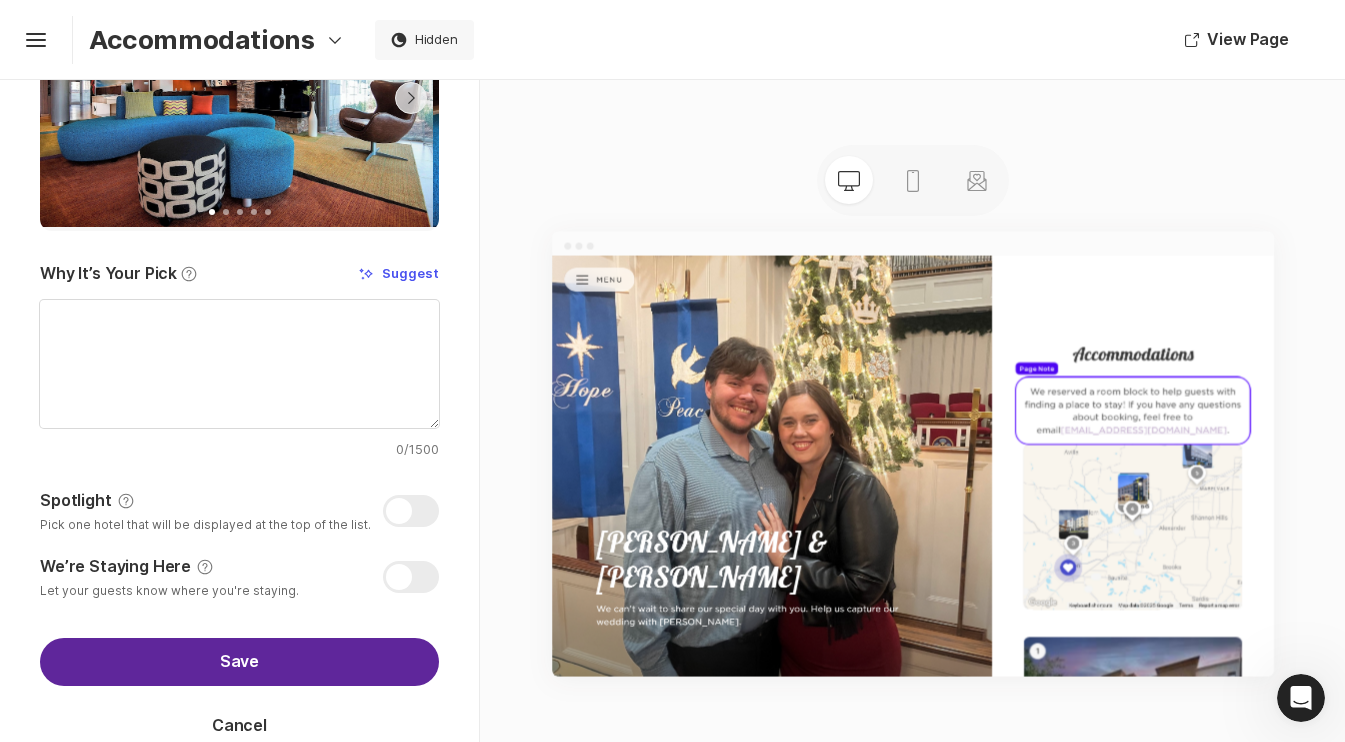 click on "Save" at bounding box center [239, 662] 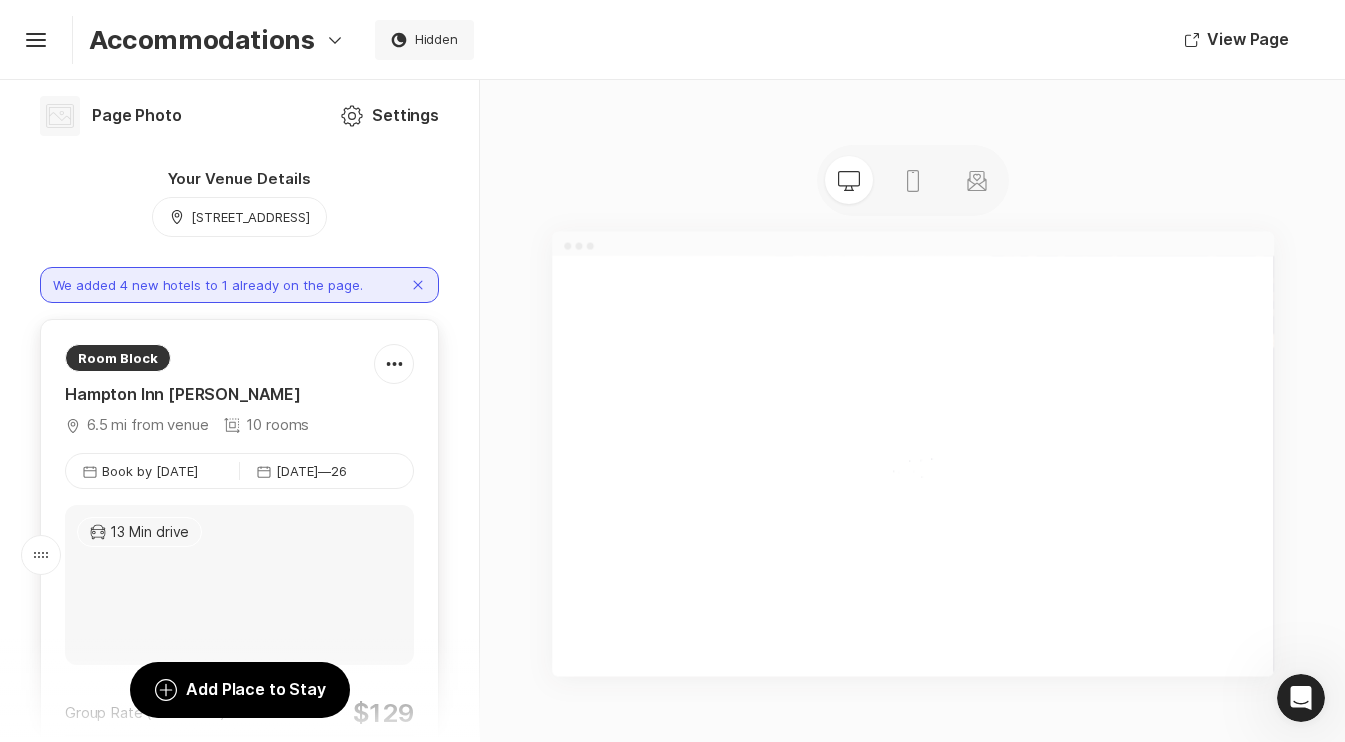 scroll, scrollTop: 234, scrollLeft: 0, axis: vertical 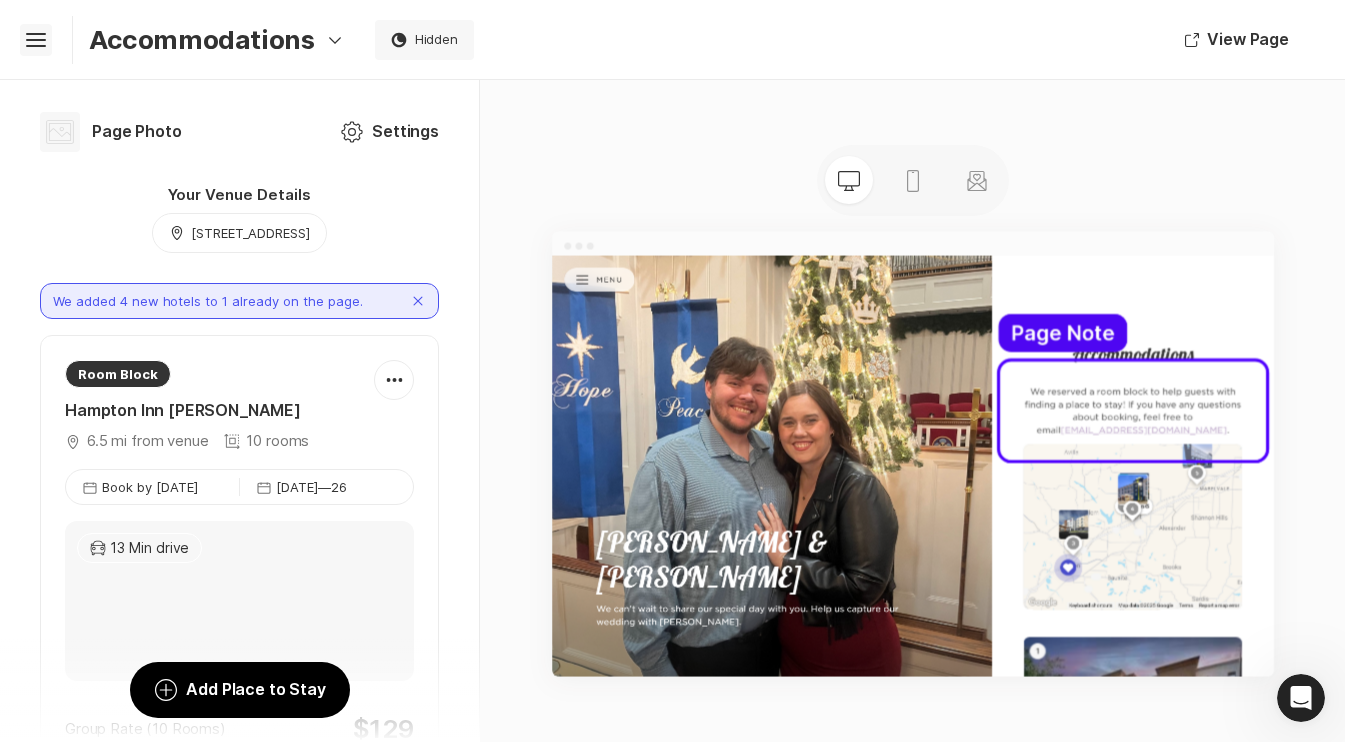 click on "Hamburger" 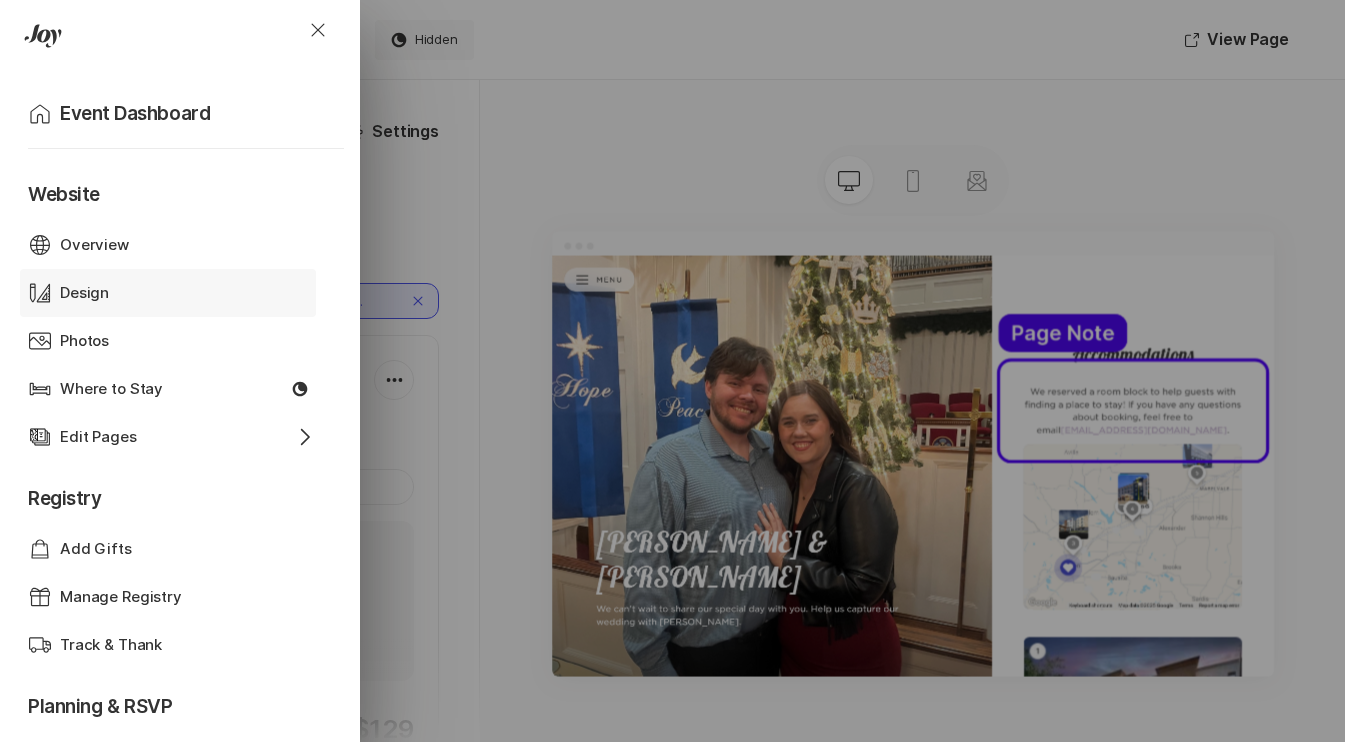 click on "Design" at bounding box center (168, 293) 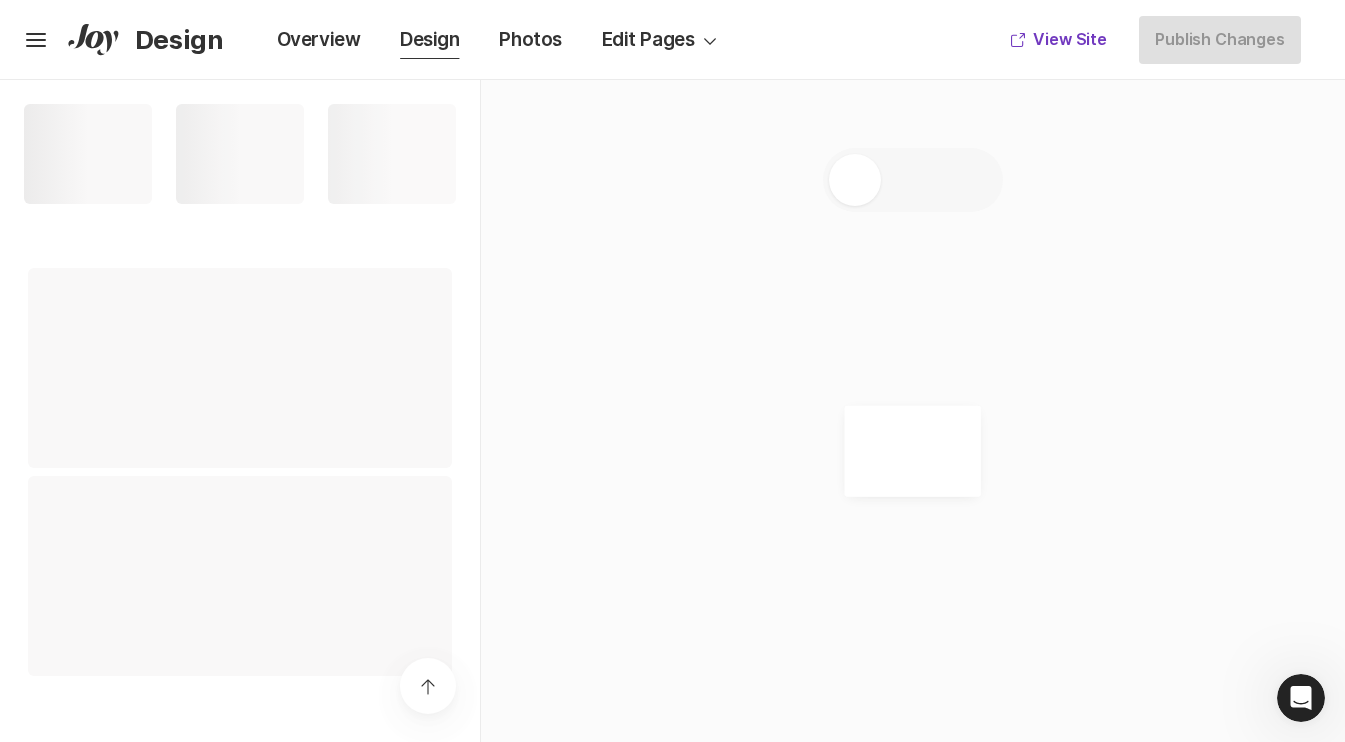 scroll, scrollTop: 0, scrollLeft: 0, axis: both 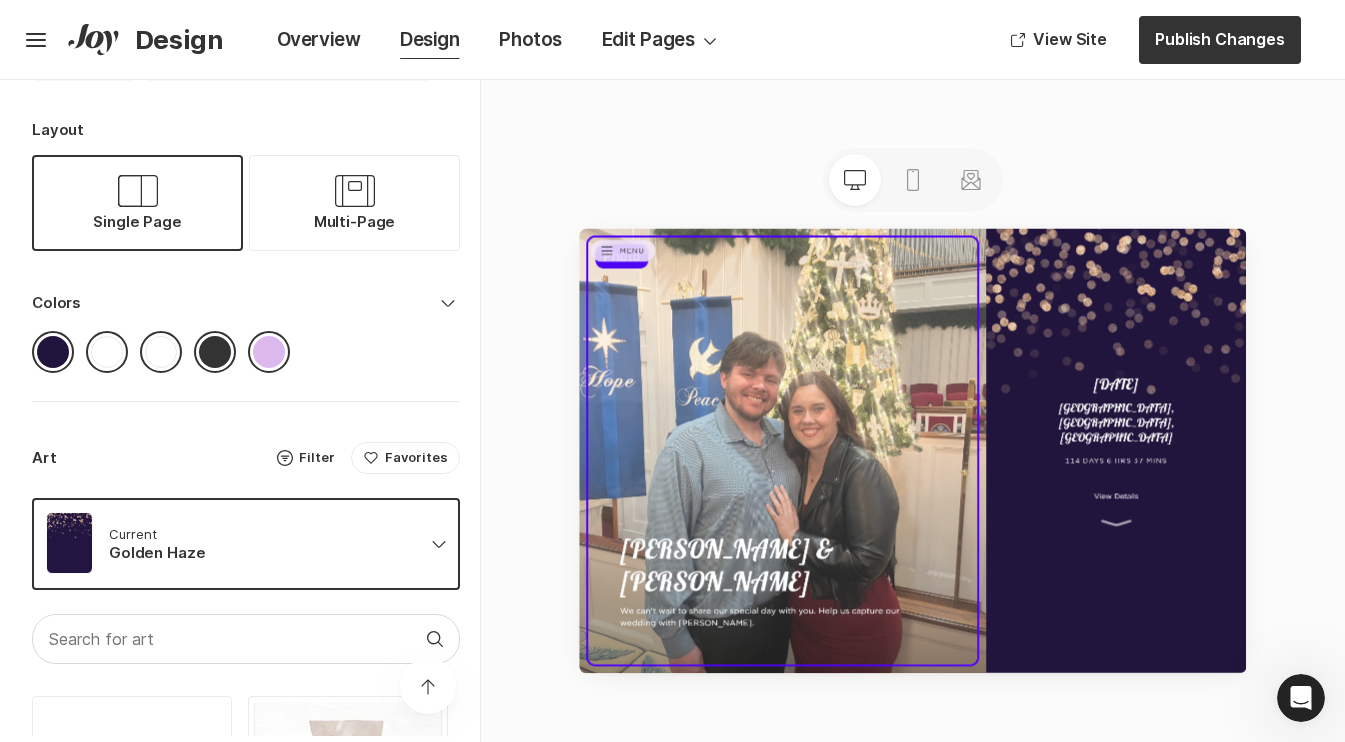 click 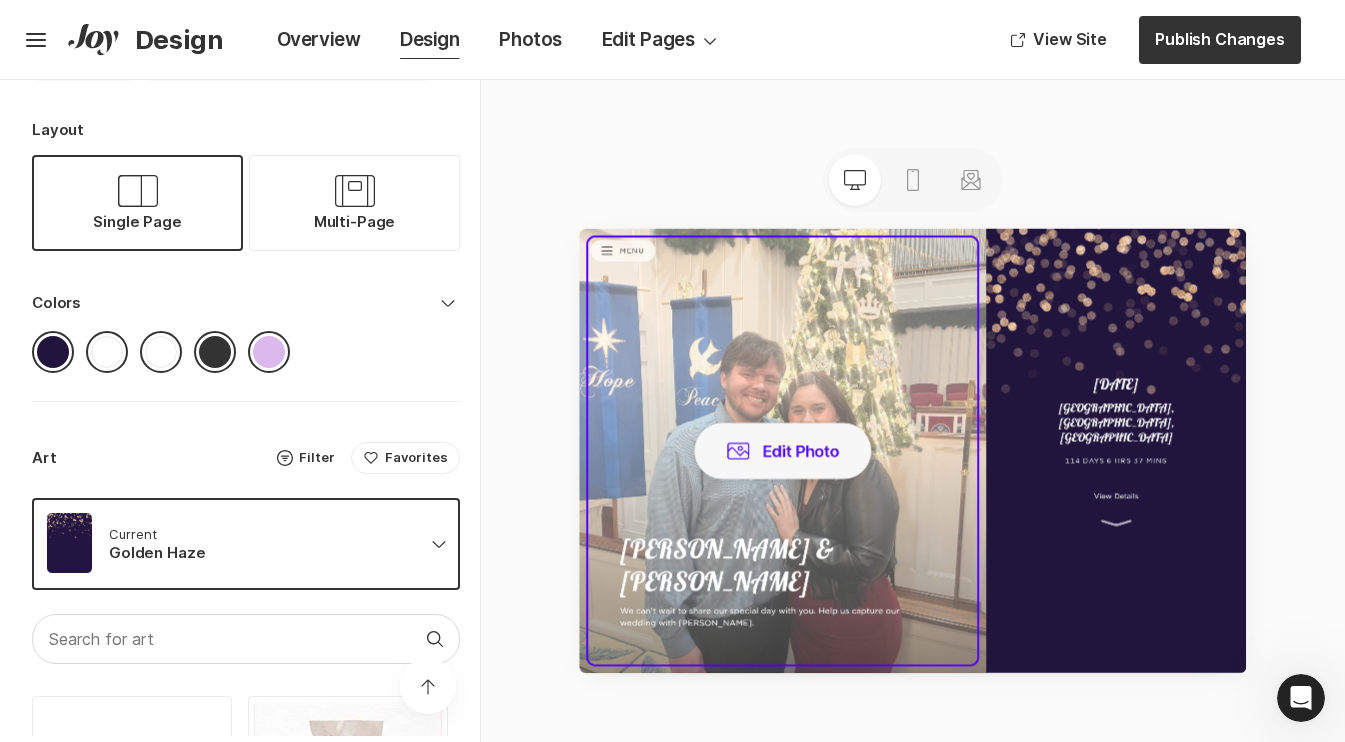 click on "Edit Photo" at bounding box center (1057, 707) 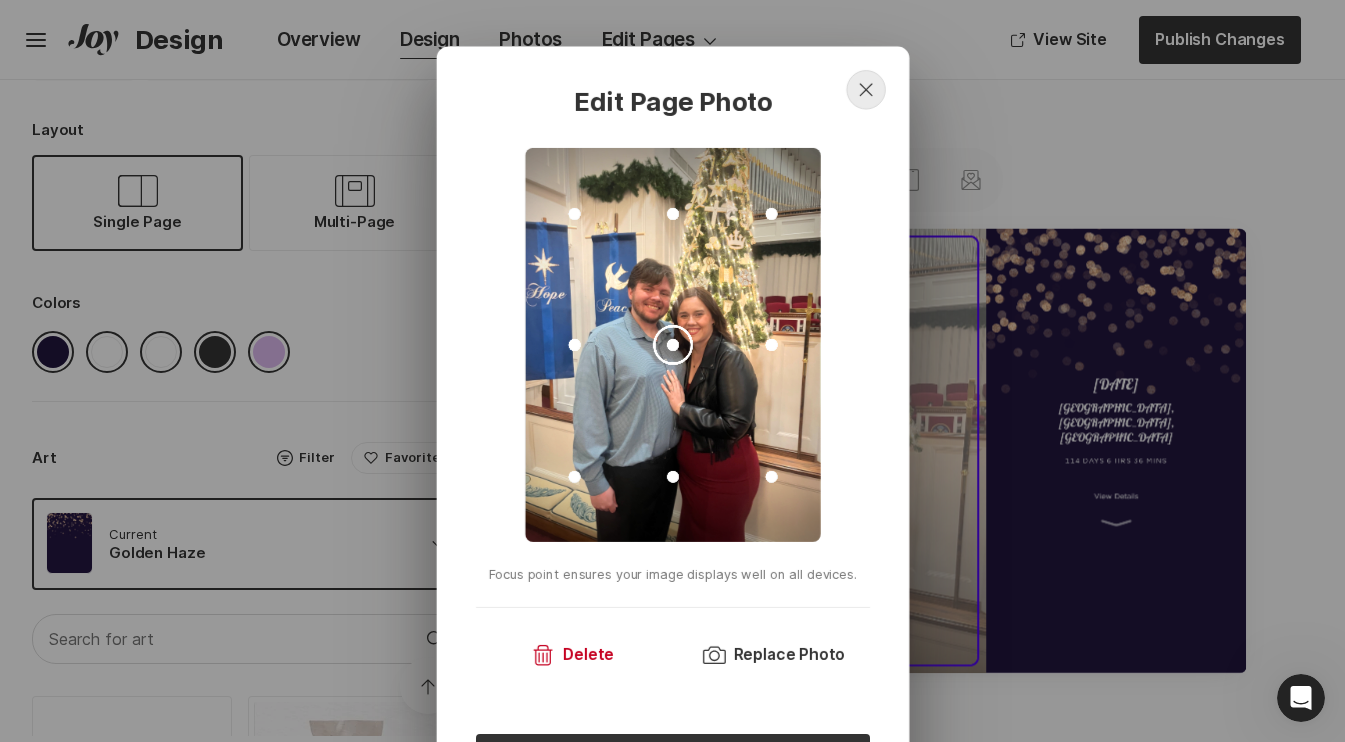 click on "Close" 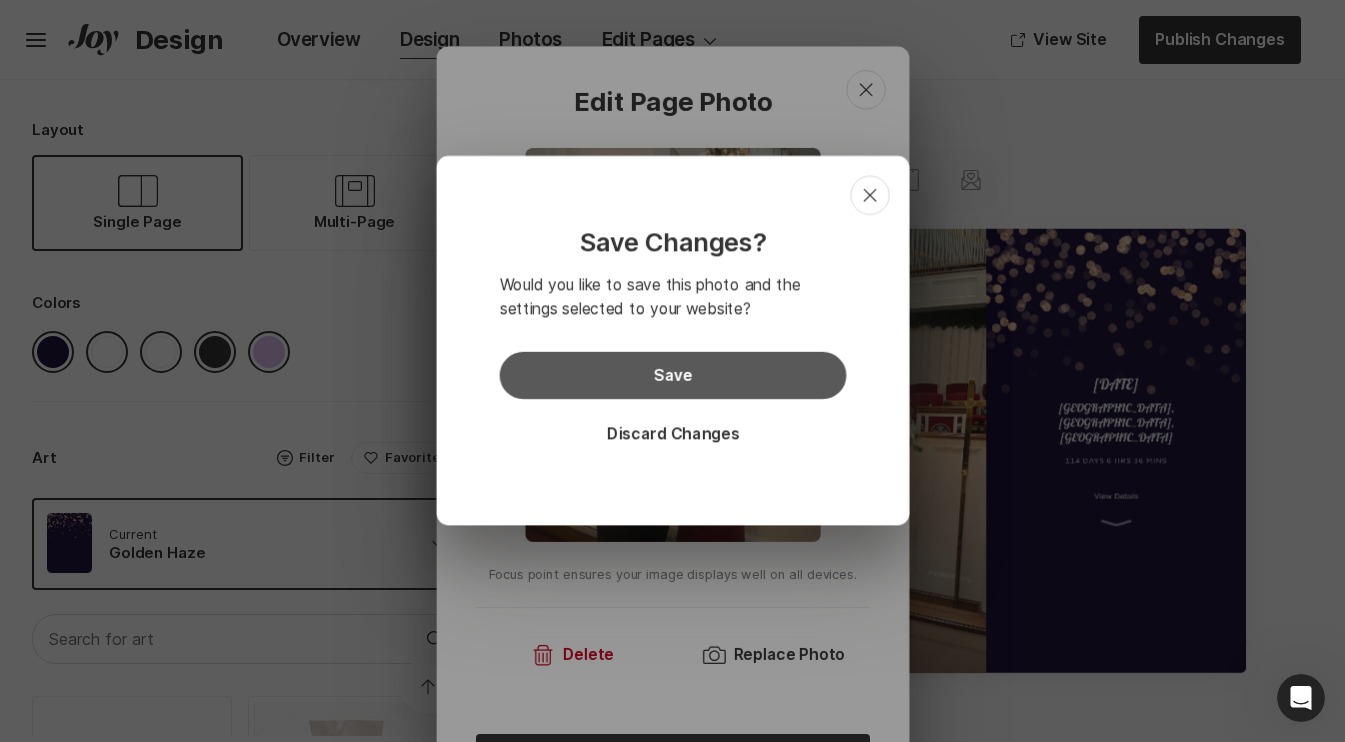 click on "Save" at bounding box center (672, 375) 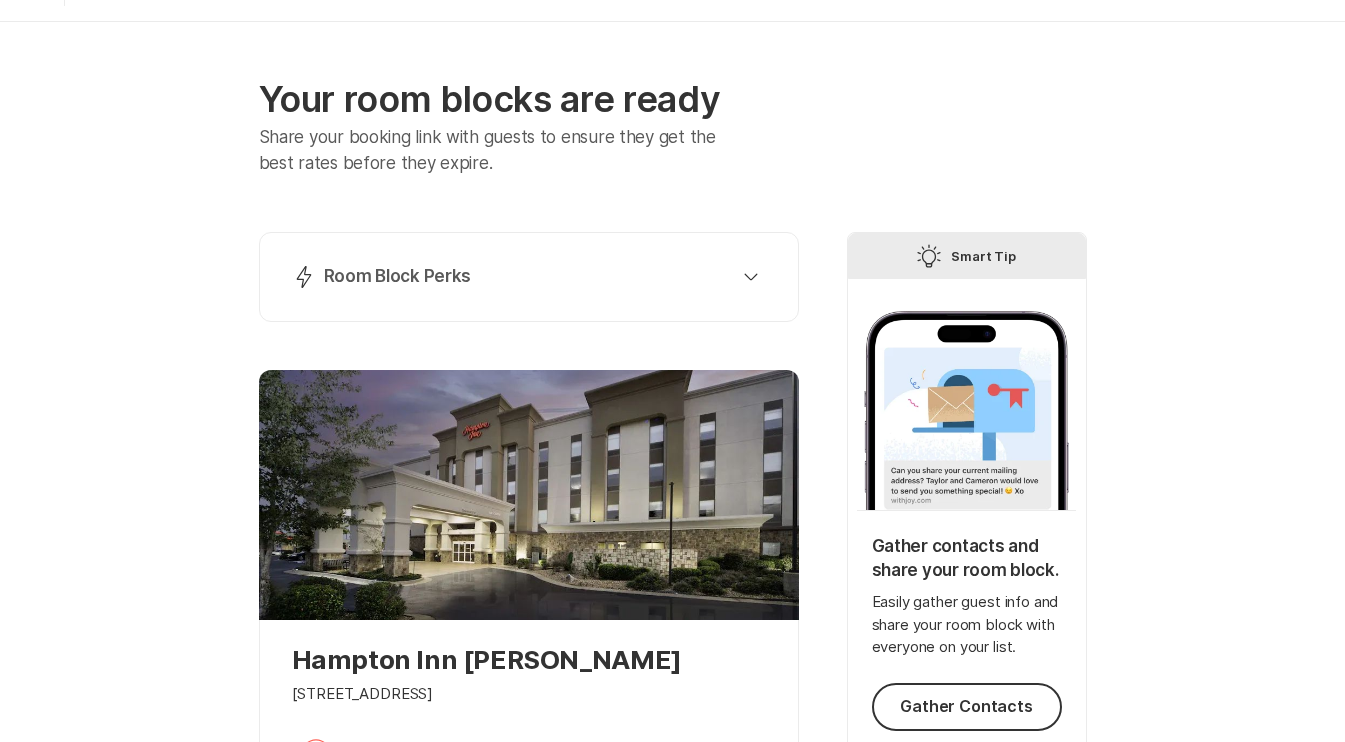 scroll, scrollTop: 75, scrollLeft: 0, axis: vertical 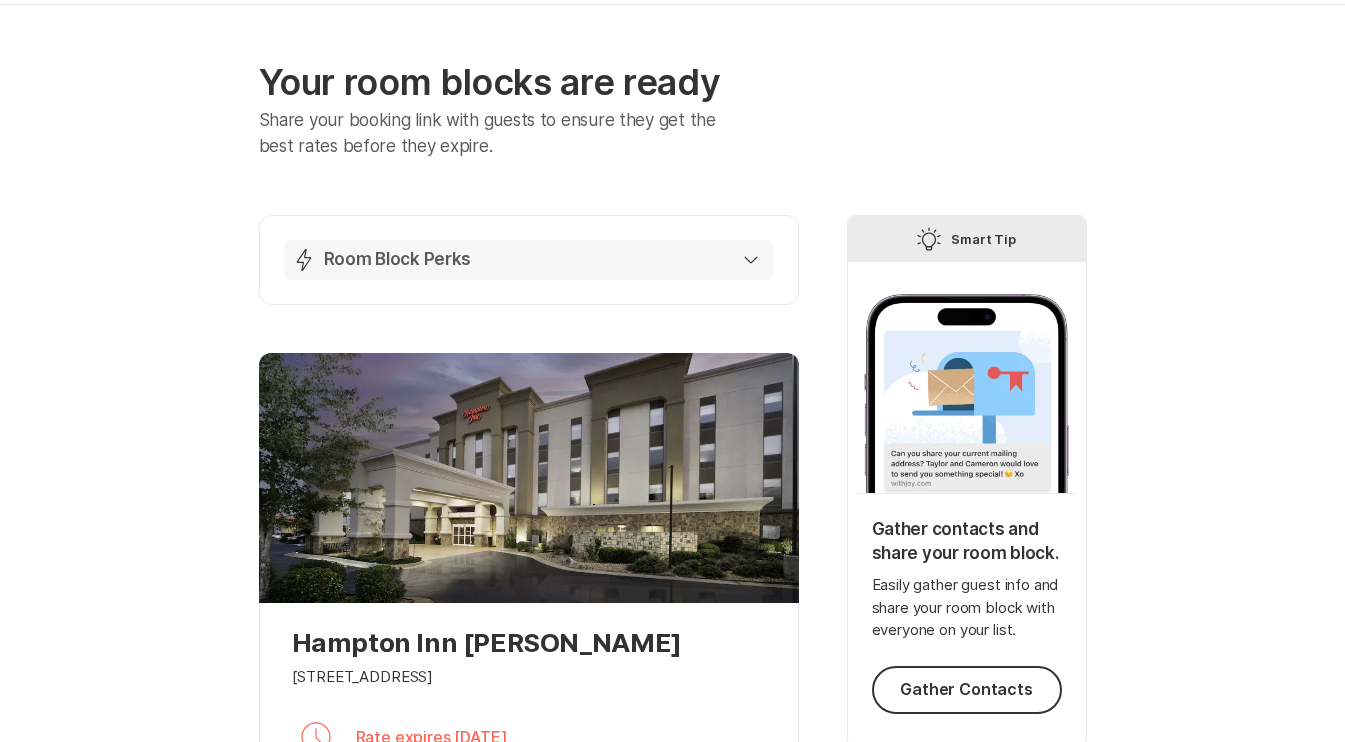 click 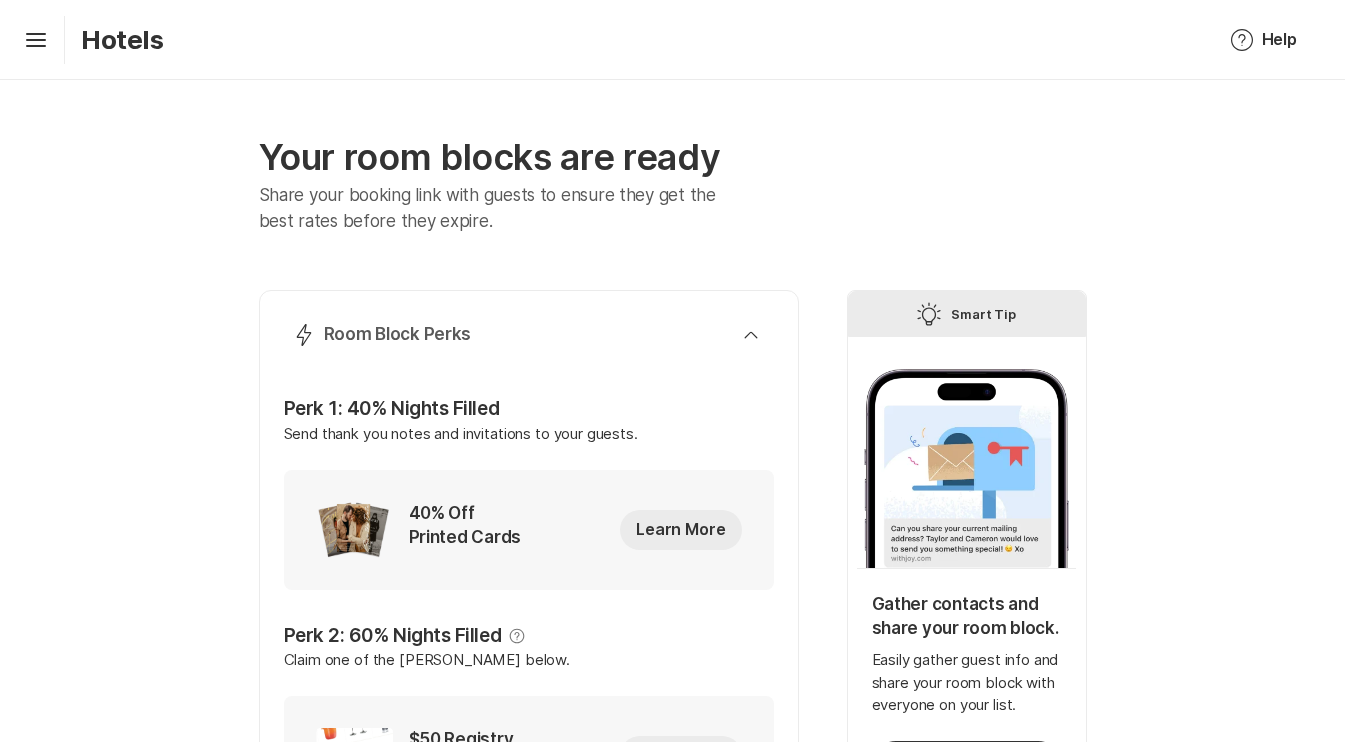 scroll, scrollTop: 0, scrollLeft: 0, axis: both 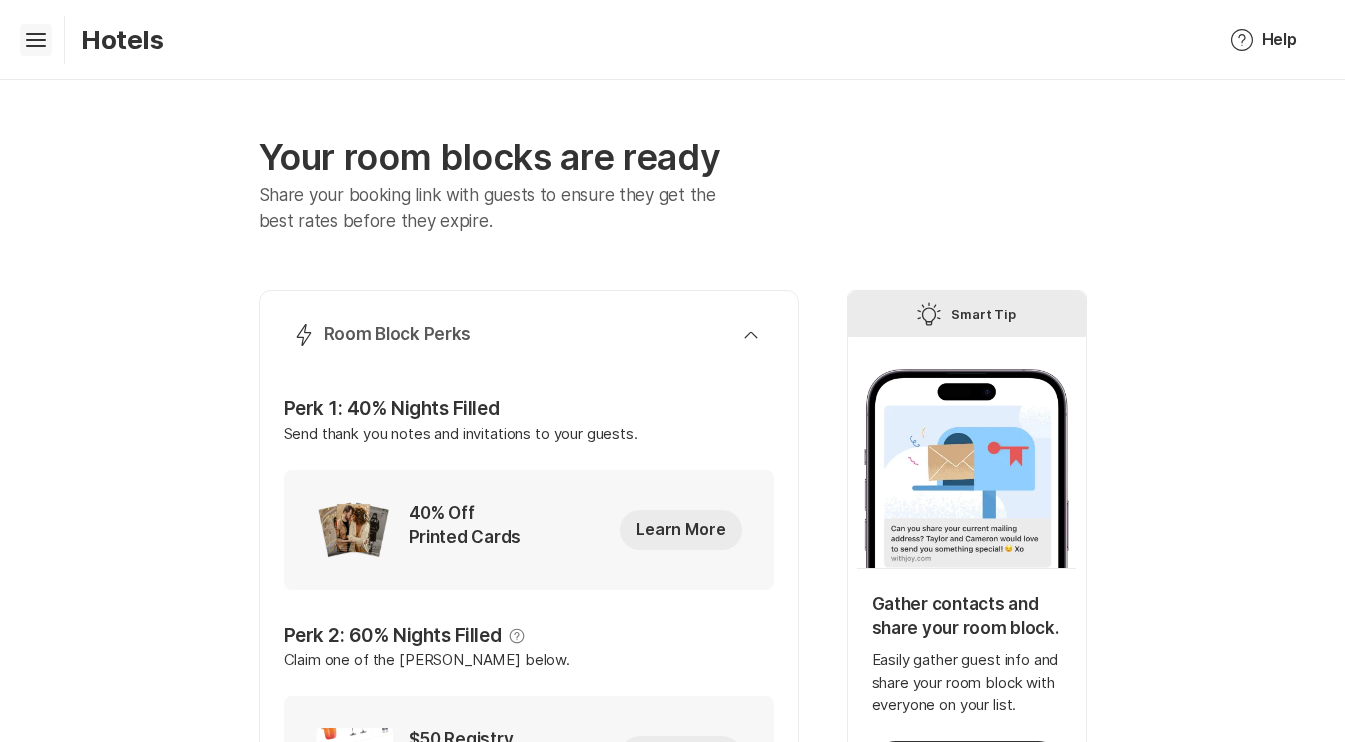 click on "Hamburger" 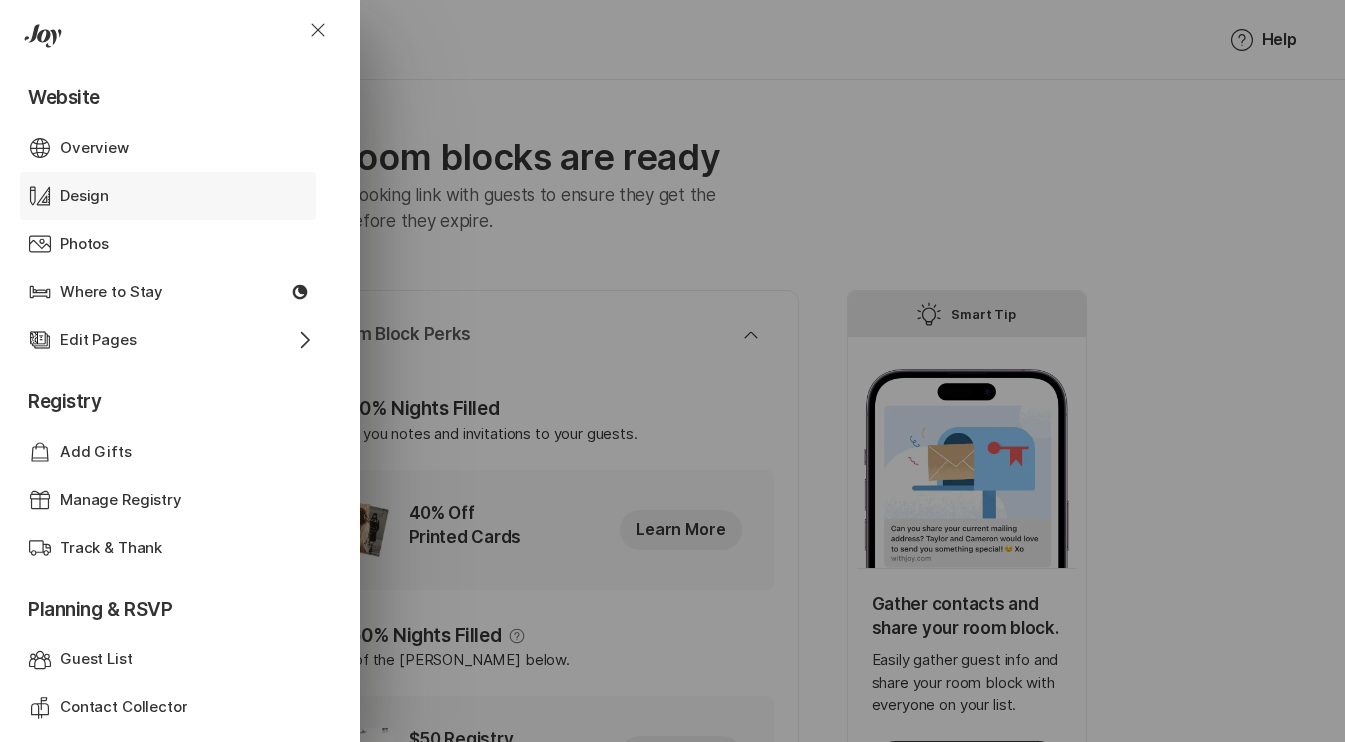 scroll, scrollTop: 101, scrollLeft: 0, axis: vertical 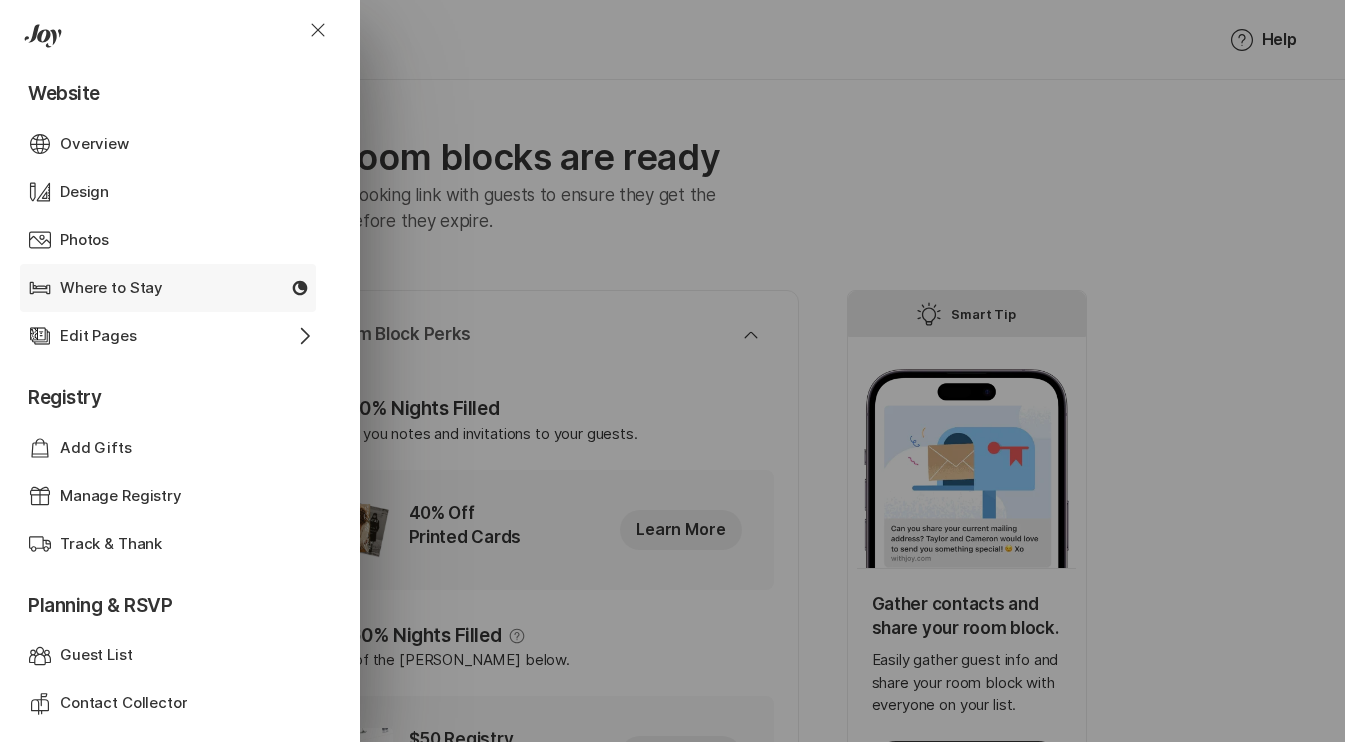 click on "Where to Stay" at bounding box center [111, 288] 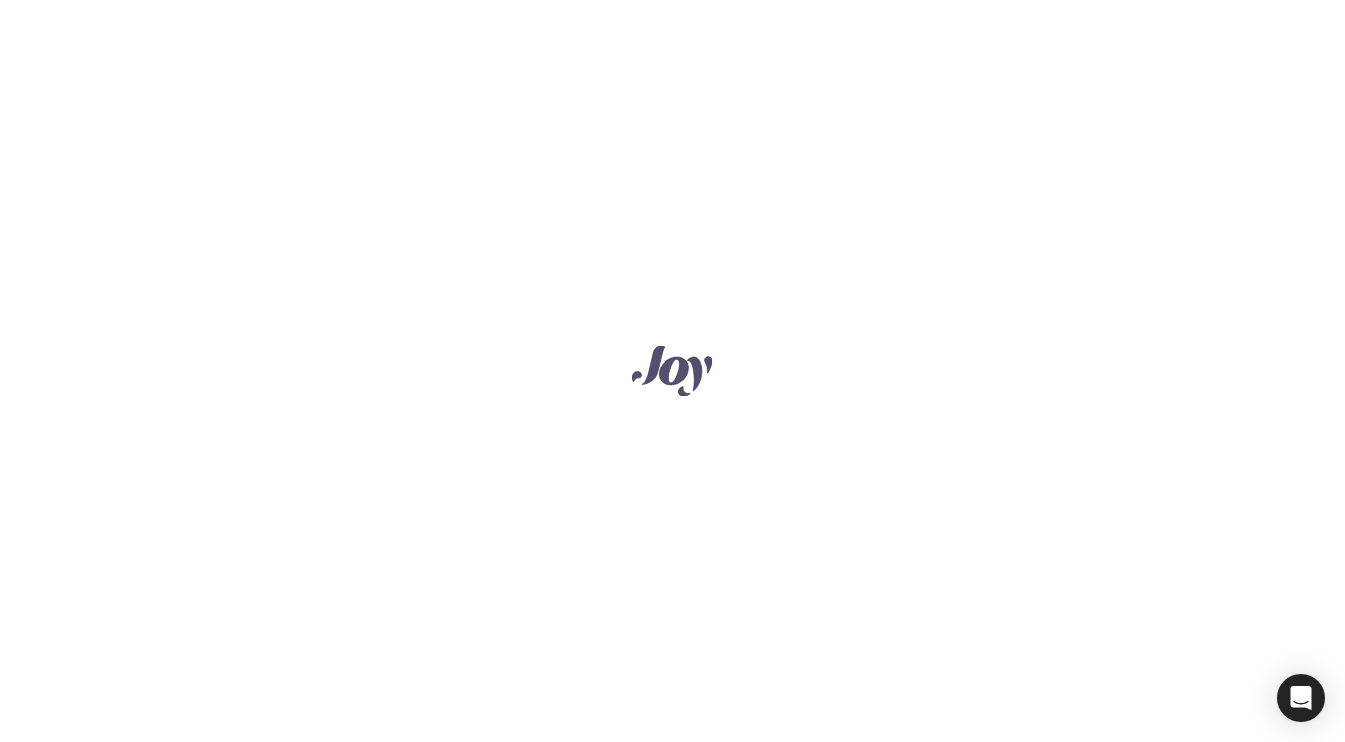 scroll, scrollTop: 0, scrollLeft: 0, axis: both 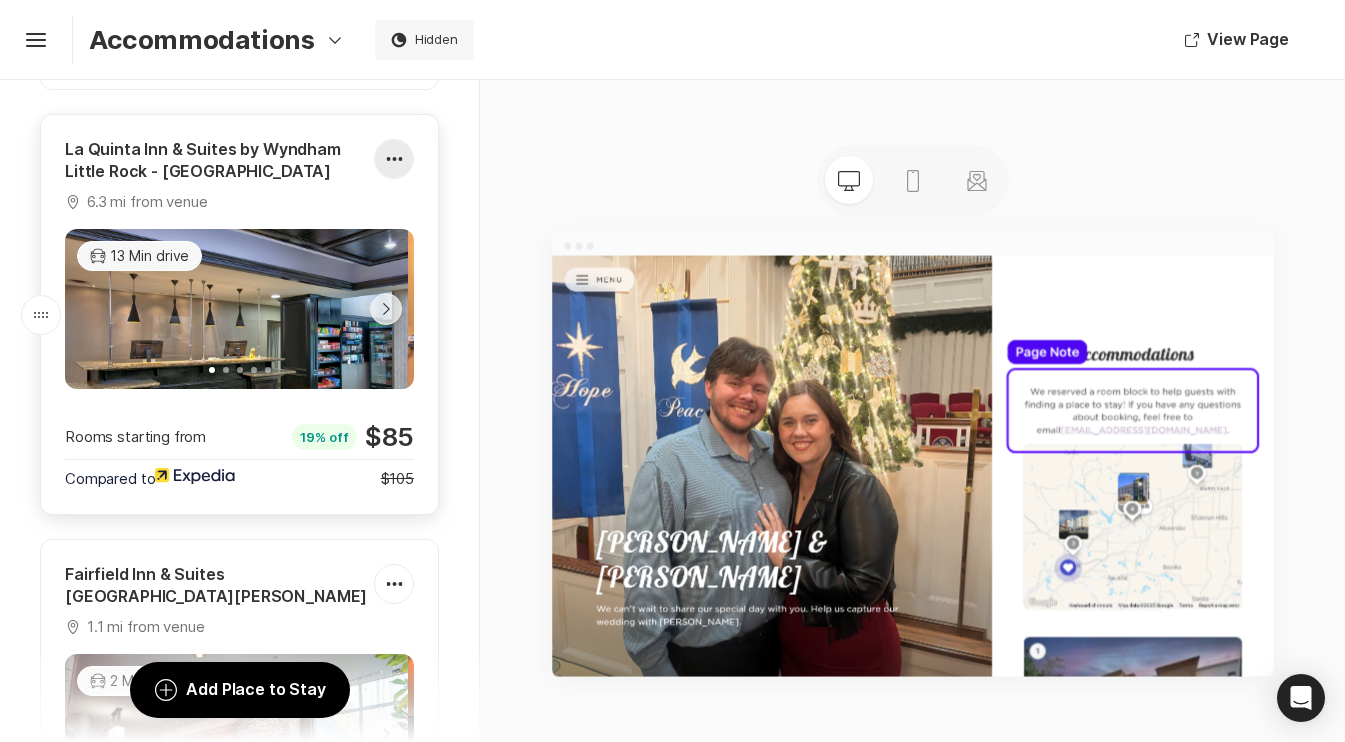 click 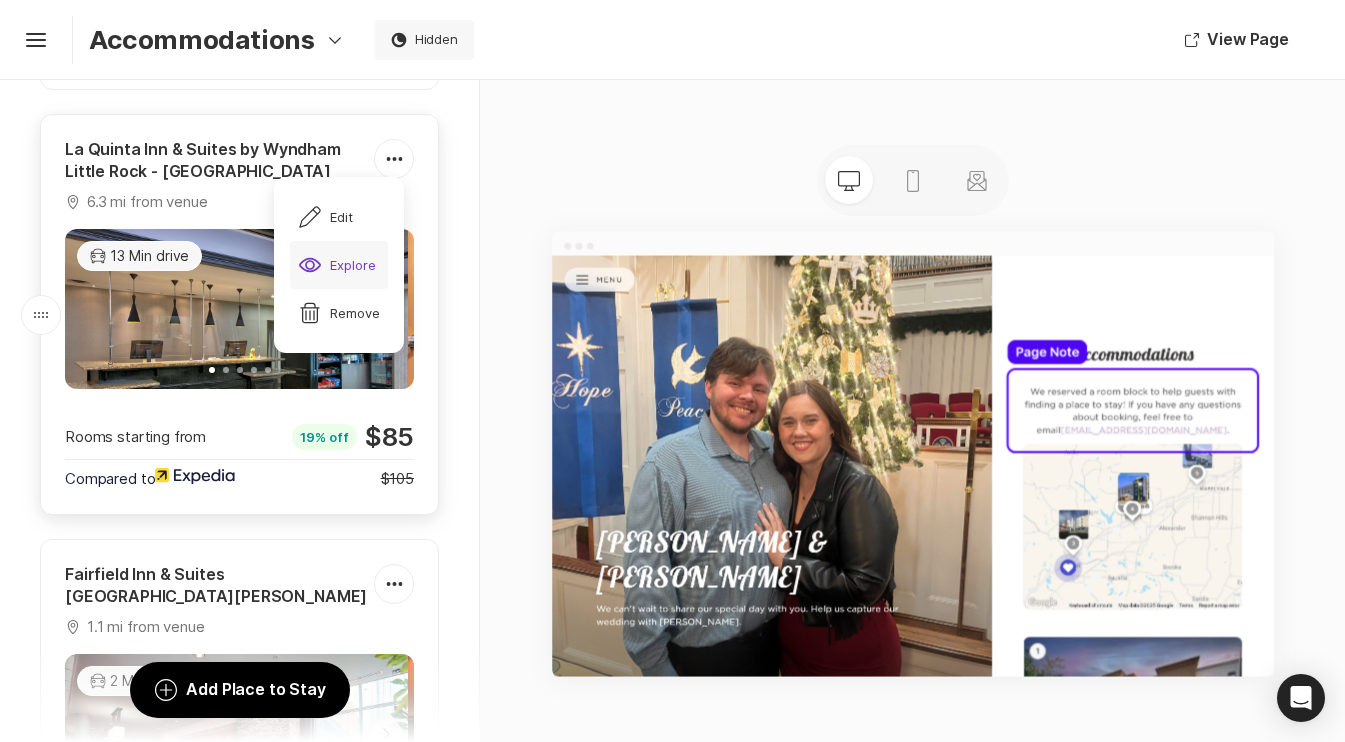 click on "Eye Explore" at bounding box center (337, 265) 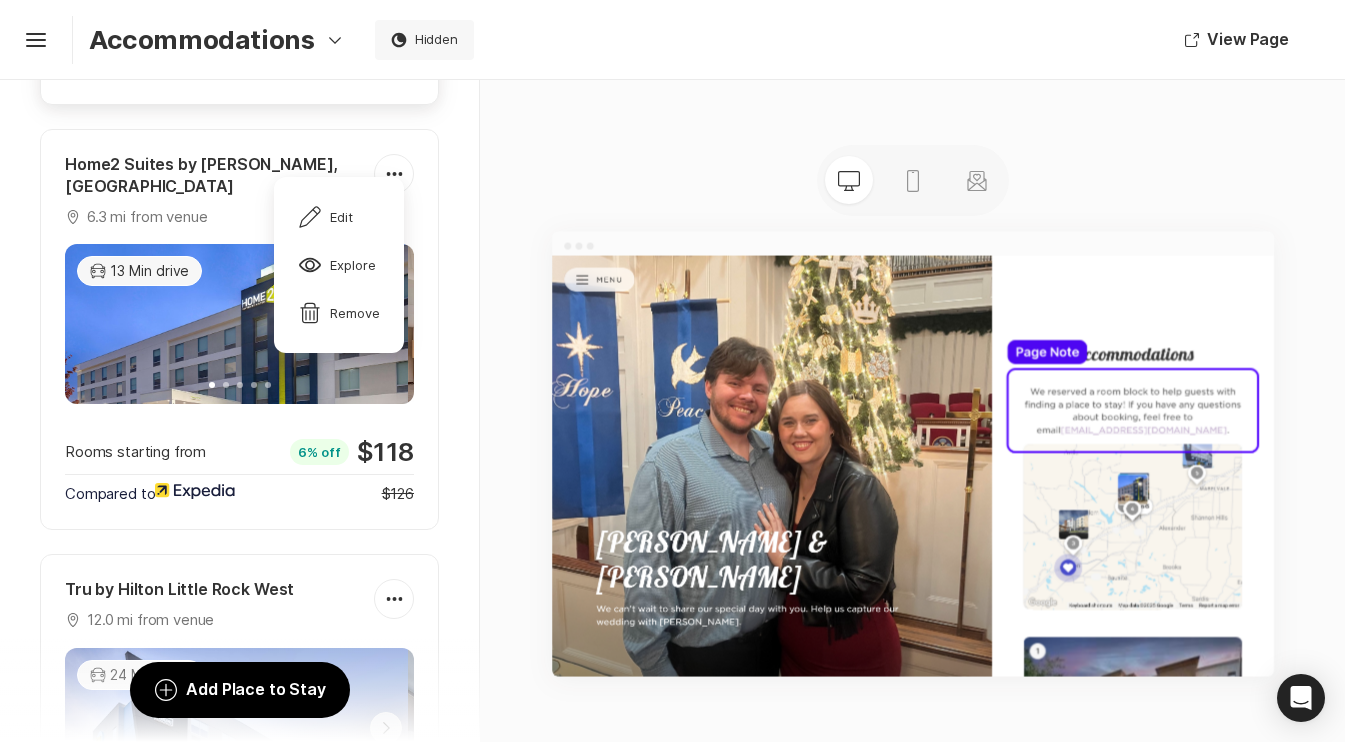 scroll, scrollTop: 1555, scrollLeft: 0, axis: vertical 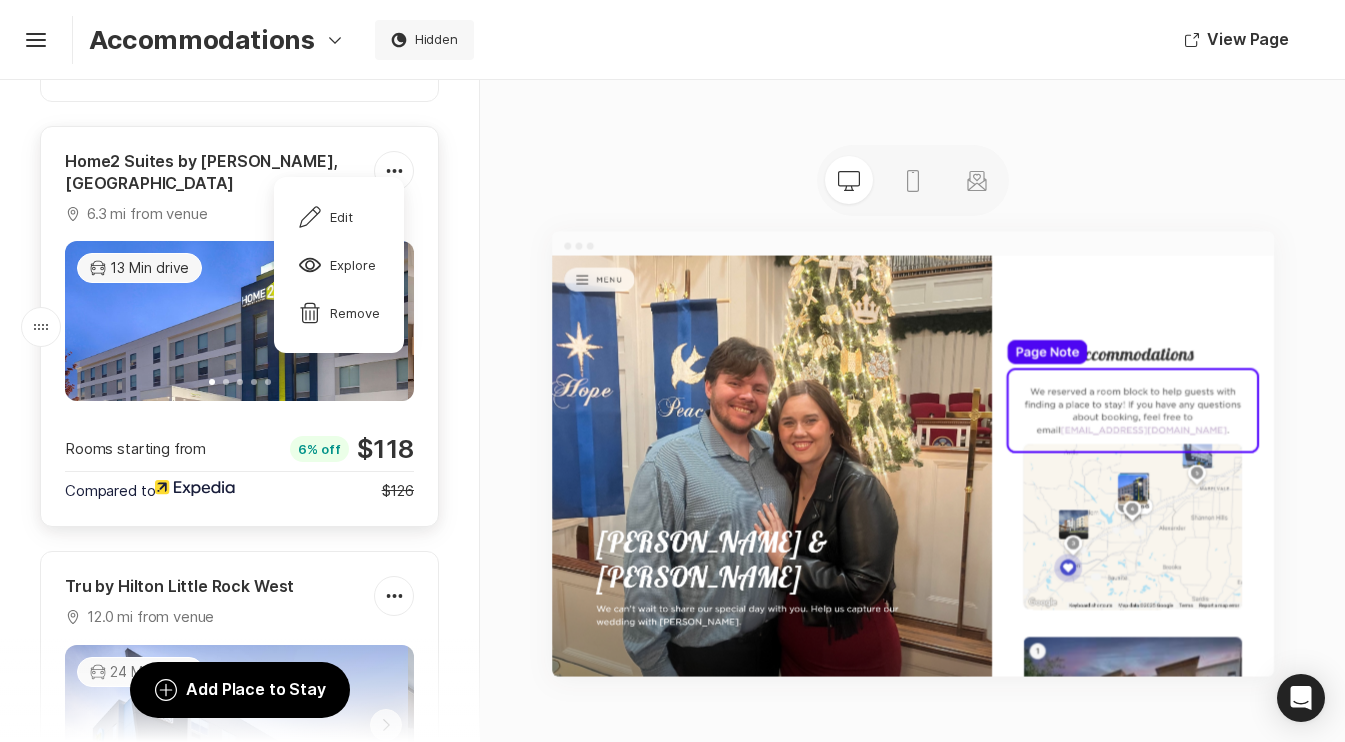 click on "Car 13 Min drive" at bounding box center (139, 268) 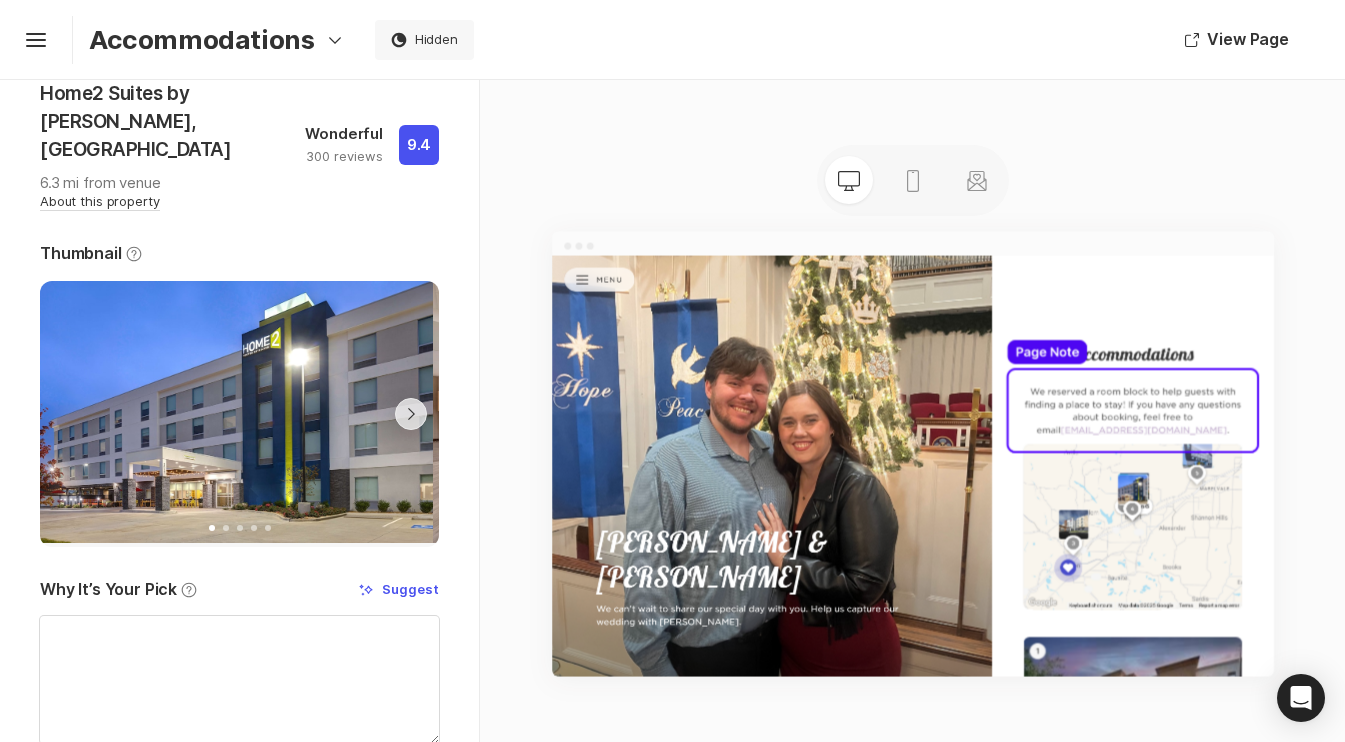 scroll, scrollTop: 126, scrollLeft: 0, axis: vertical 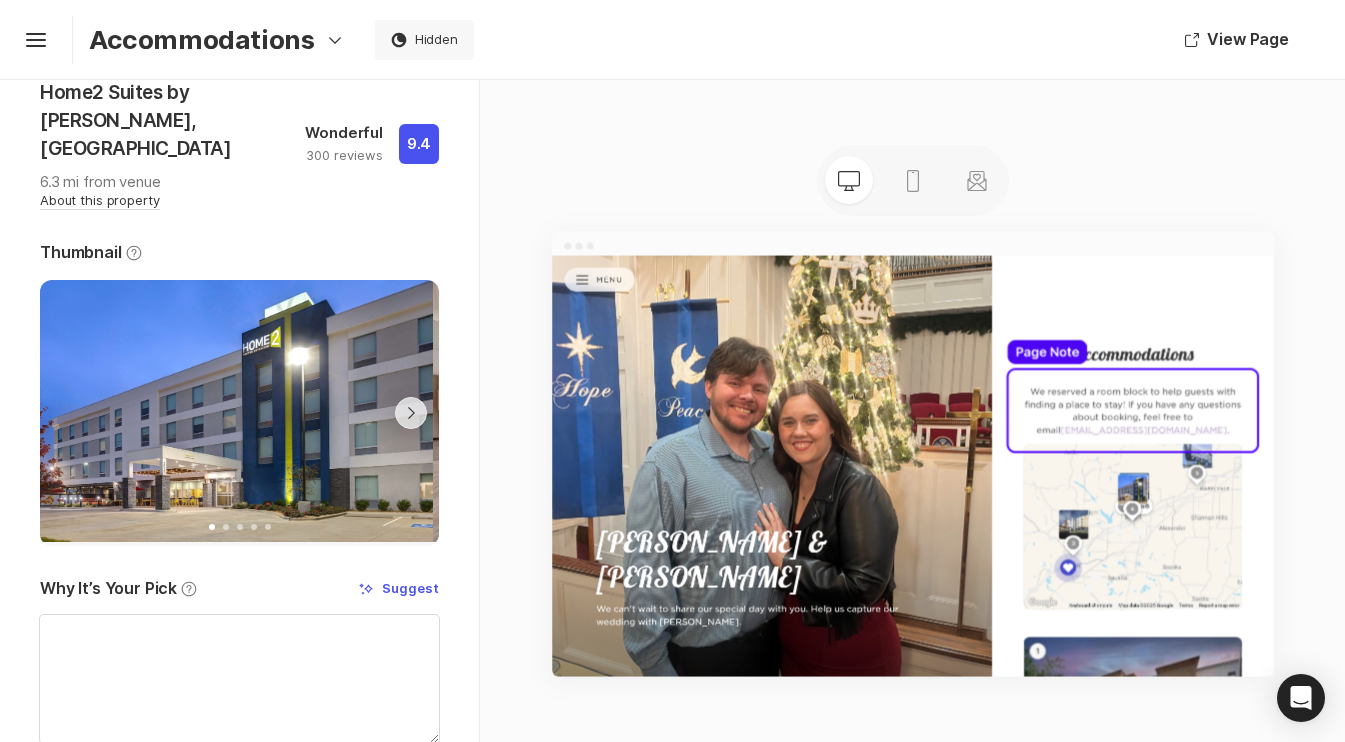 click on "Chevron Right Square" 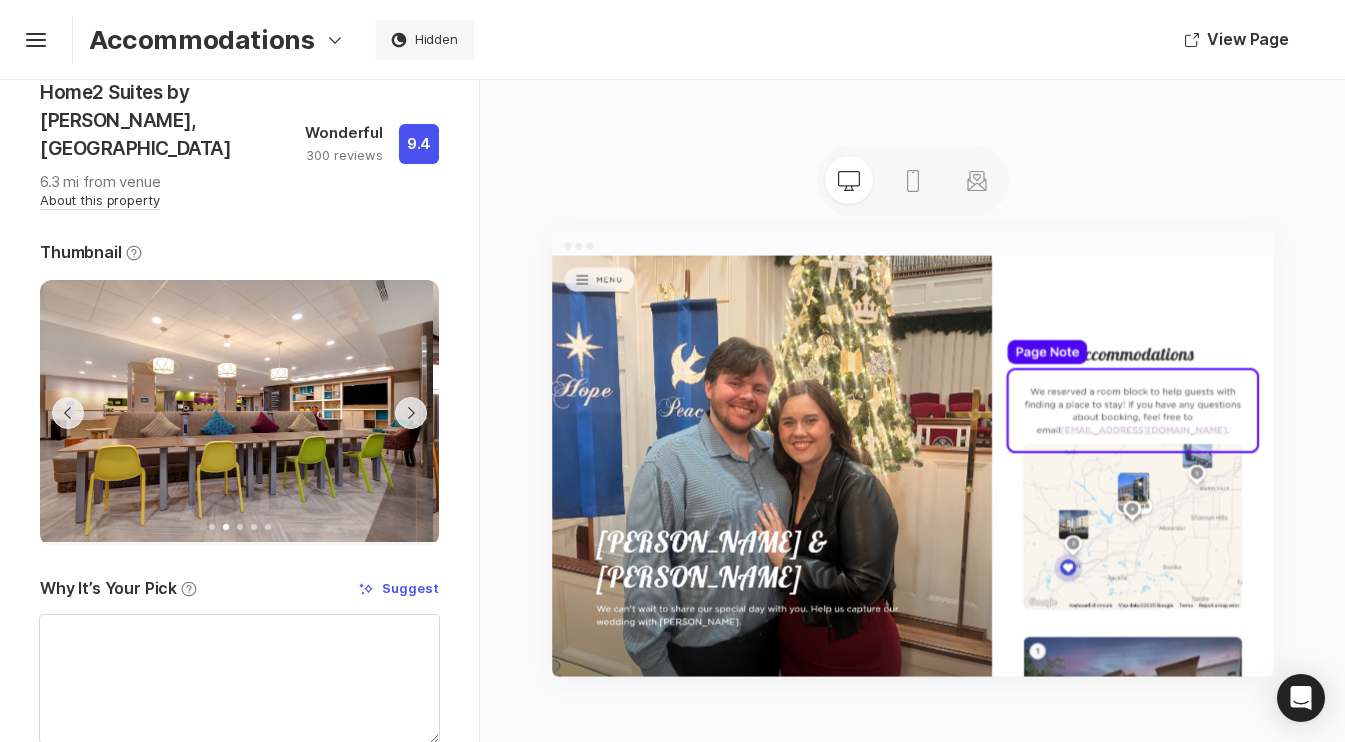 click on "Chevron Right Square" 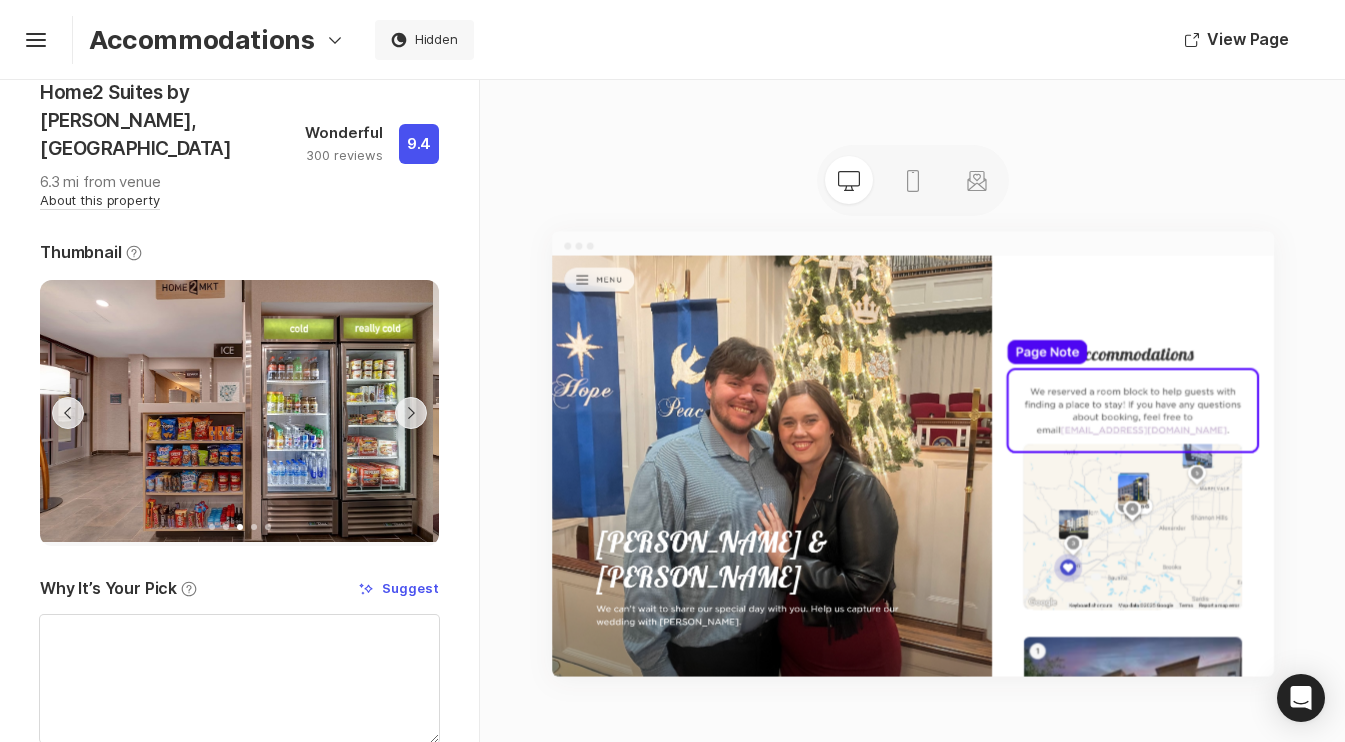 click on "Chevron Right Square" 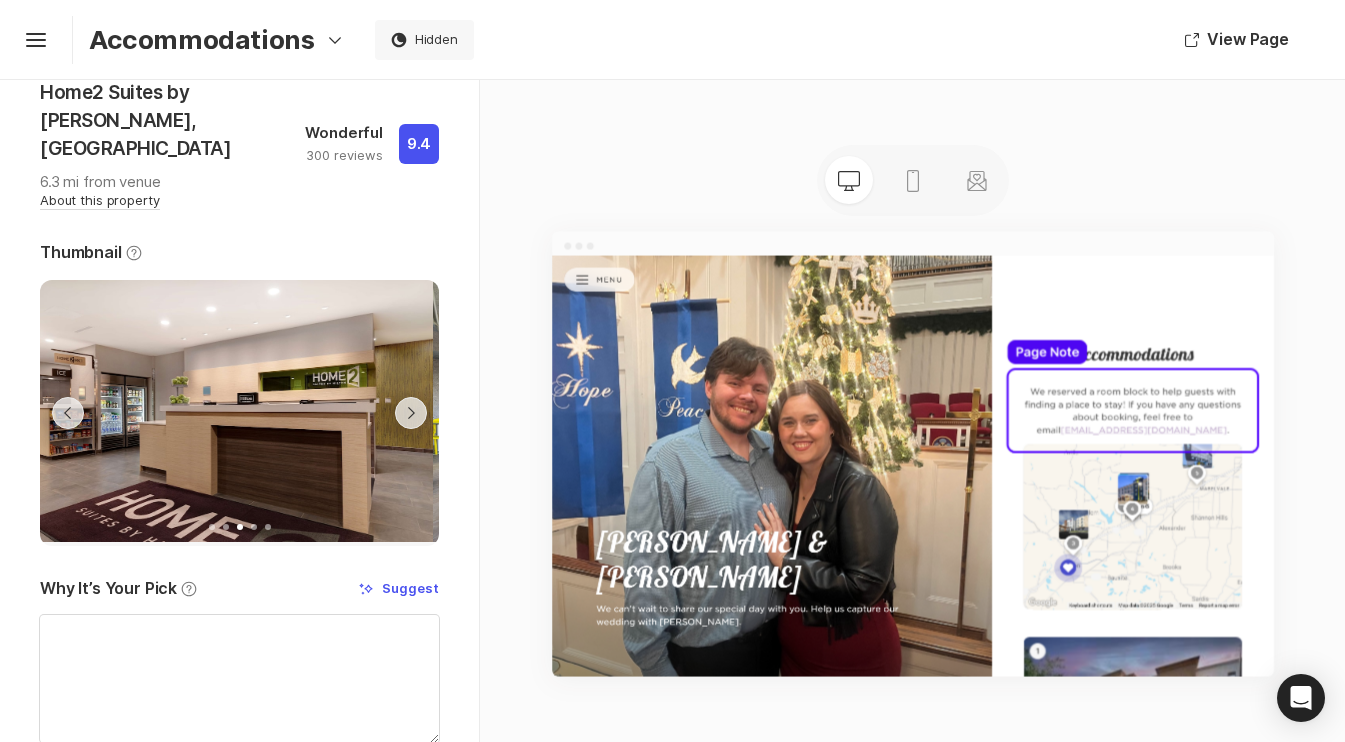 click on "Chevron Right Square" 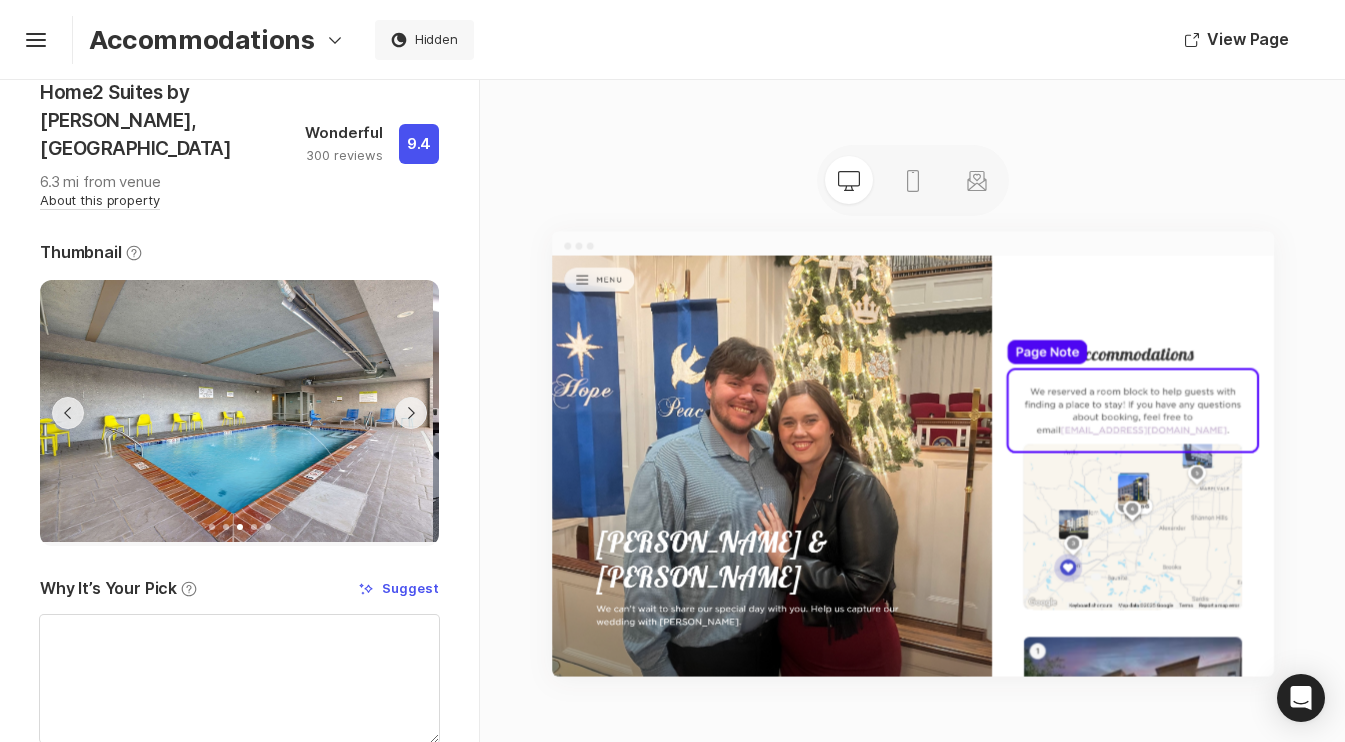 click on "Chevron Right Square" 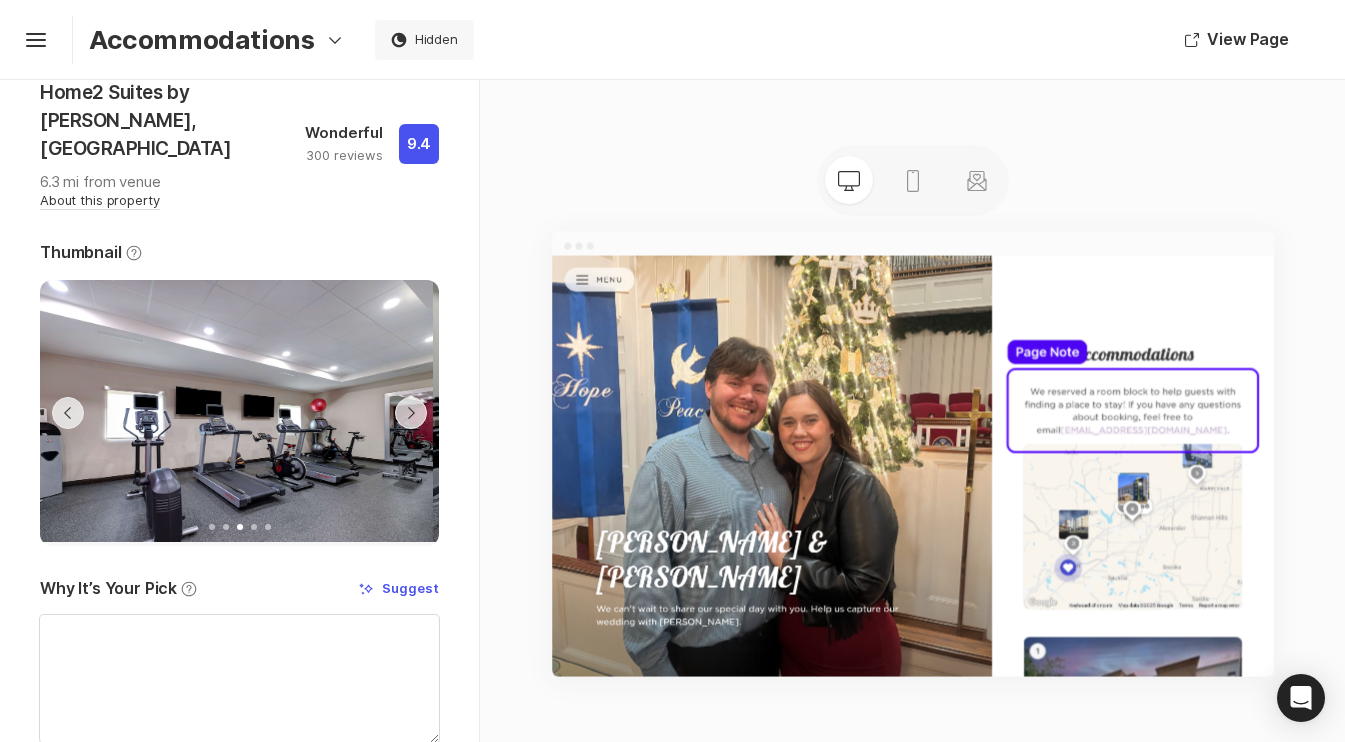 click on "Chevron Right Square" 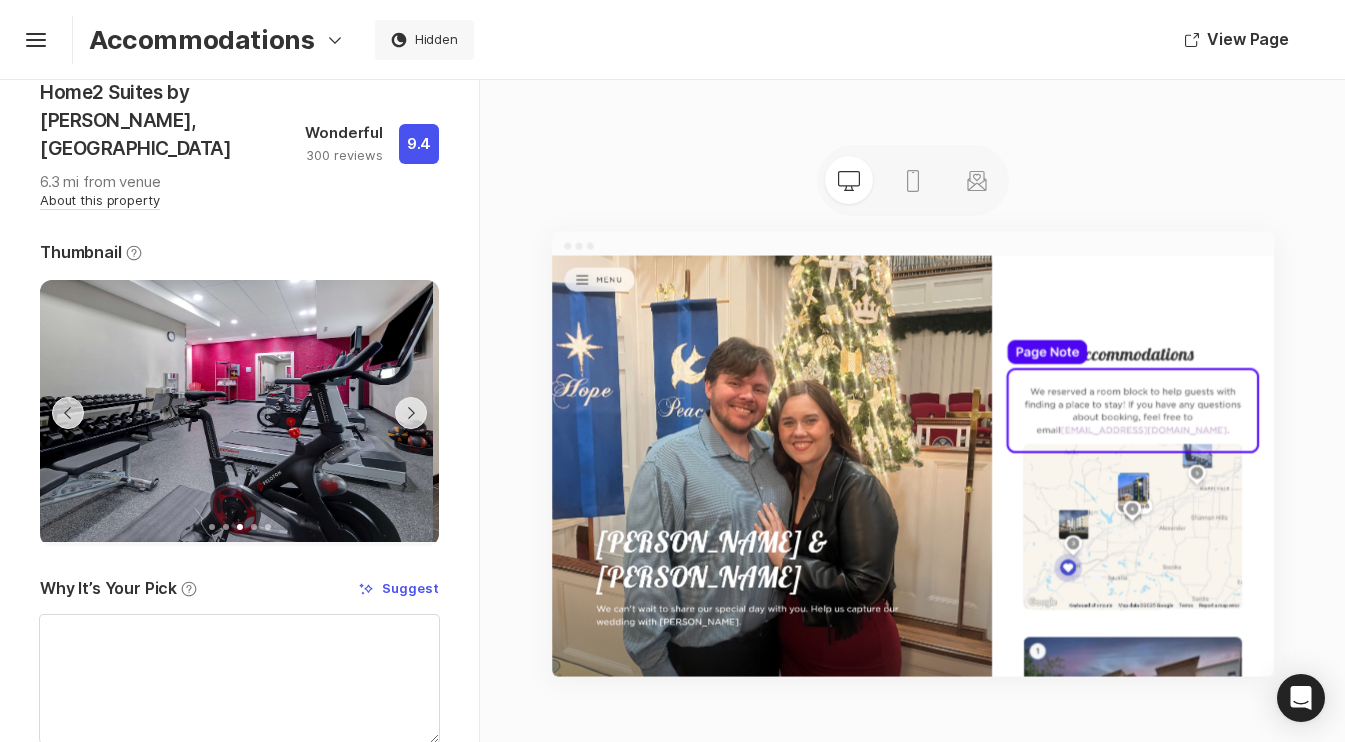 click on "Chevron Right Square" 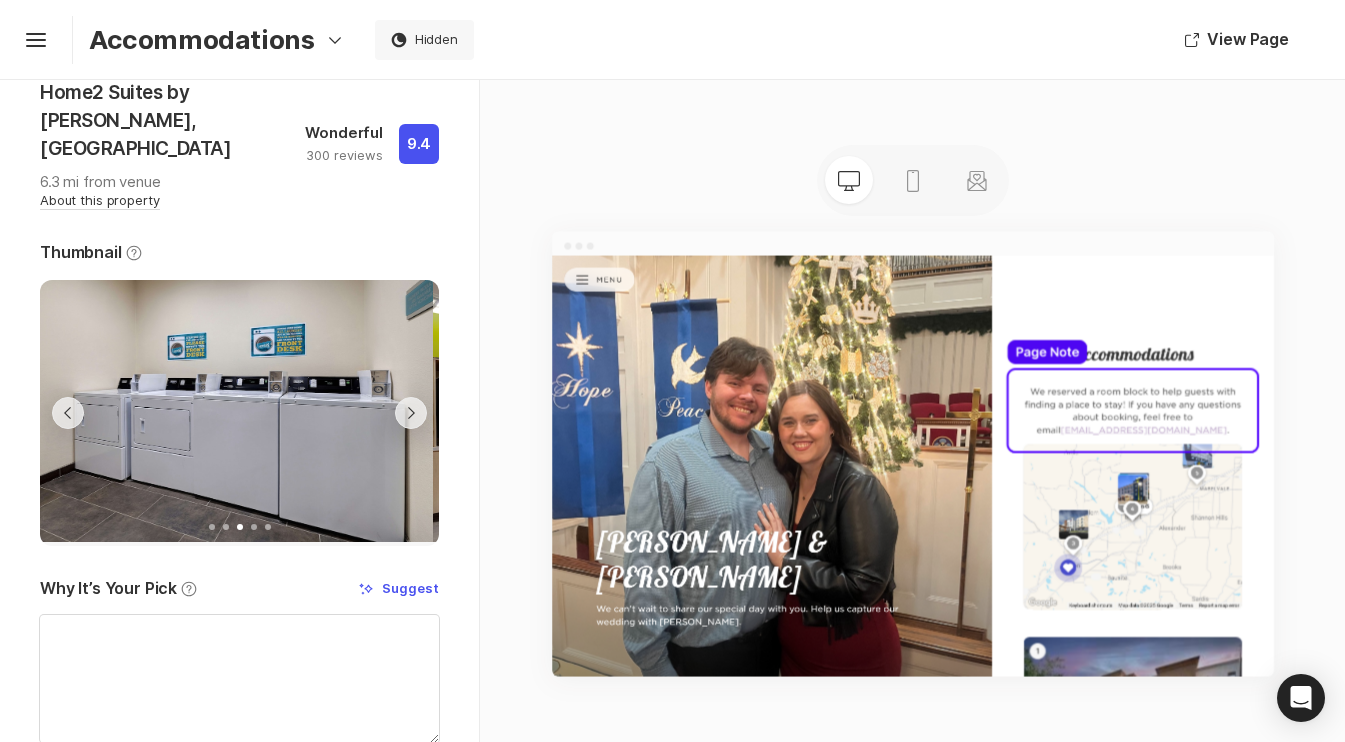 click on "Chevron Right Square" 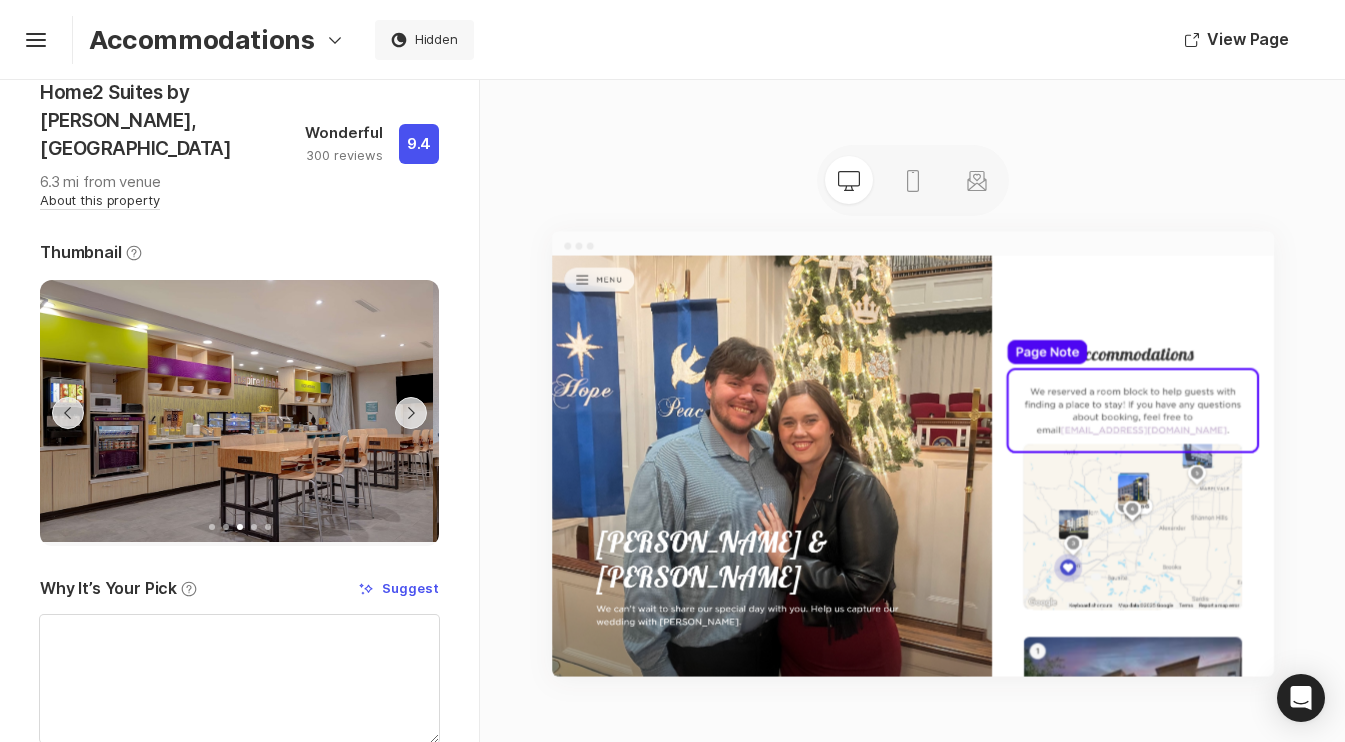 click on "Chevron Right Square" 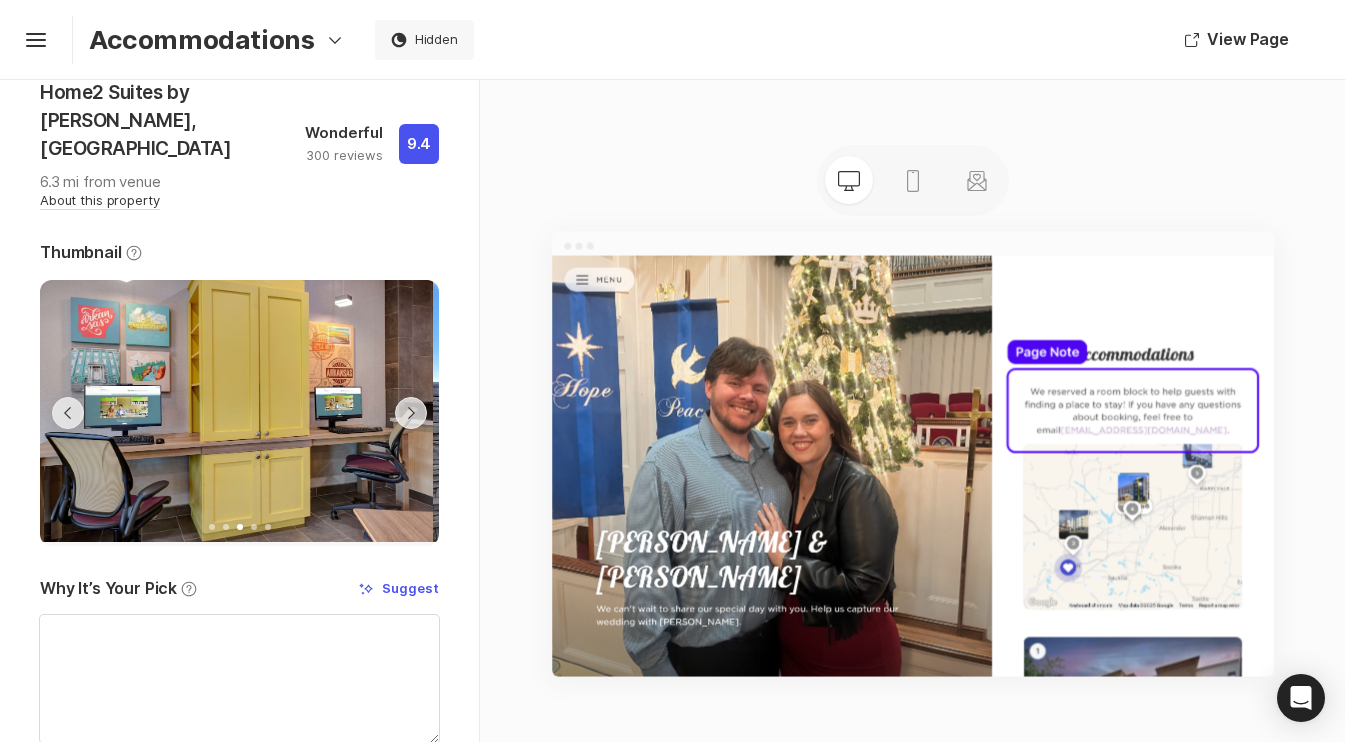 click on "Chevron Right Square" 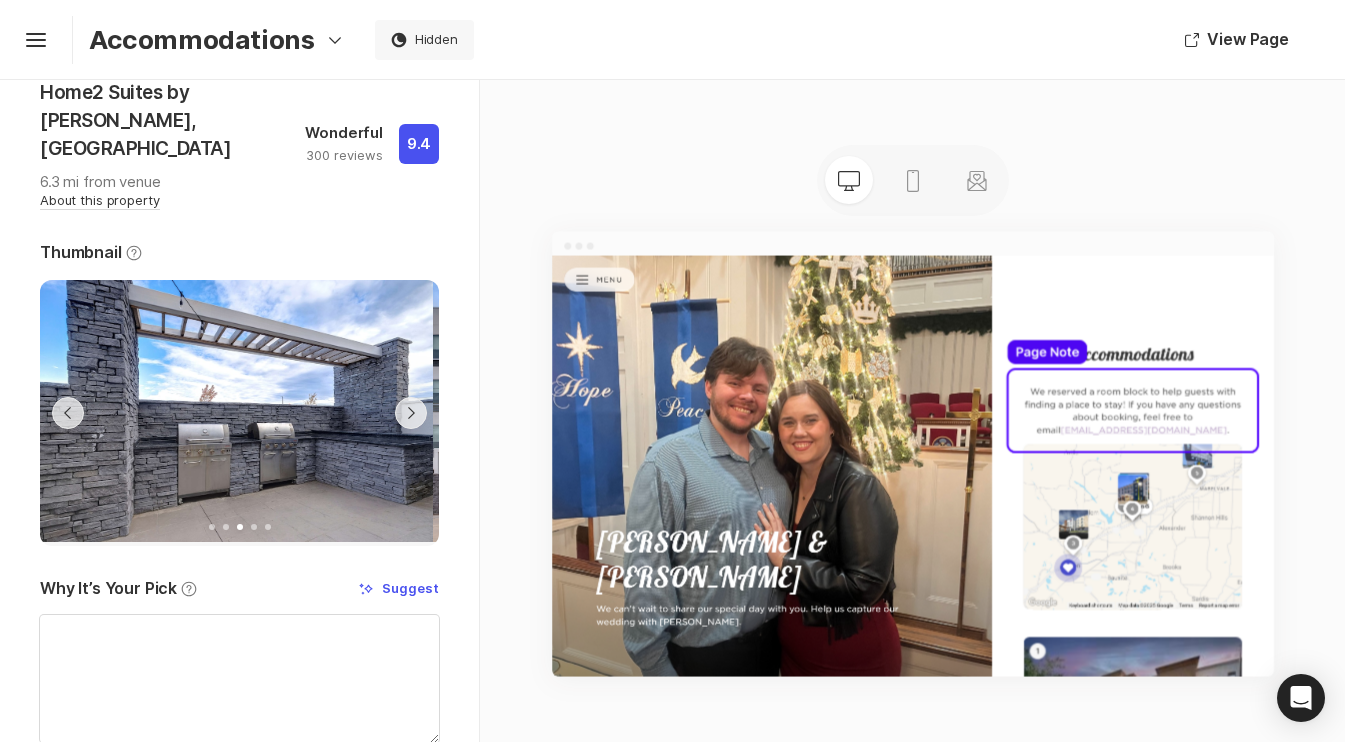 click on "Chevron Right Square" 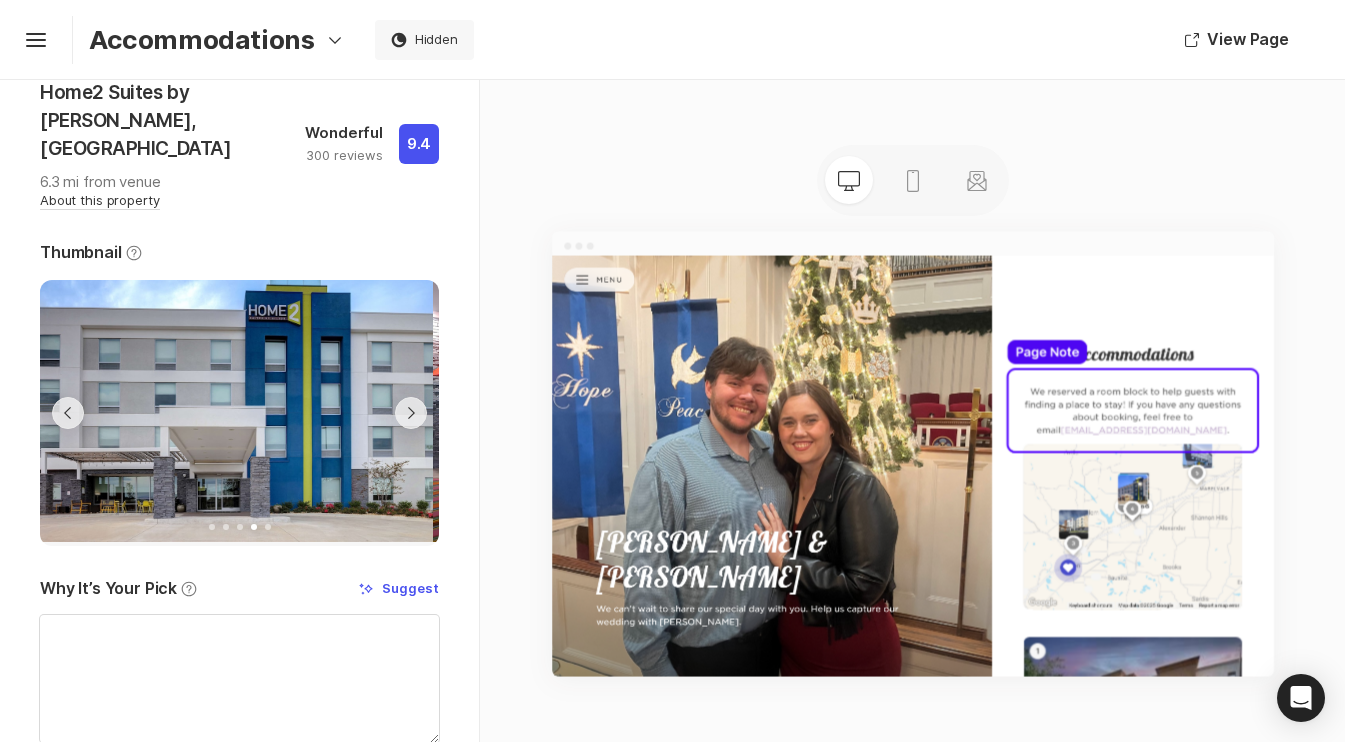 click on "Chevron Right Square" 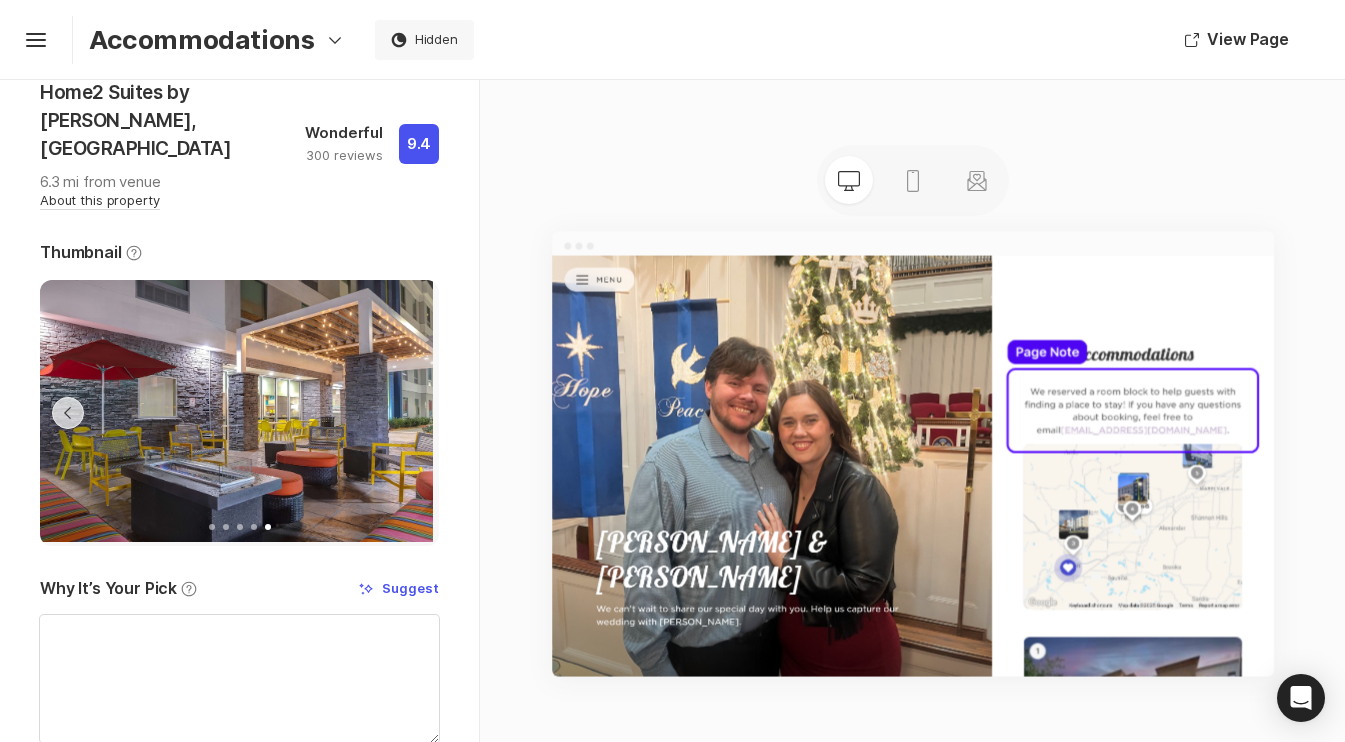 click at bounding box center [236, 411] 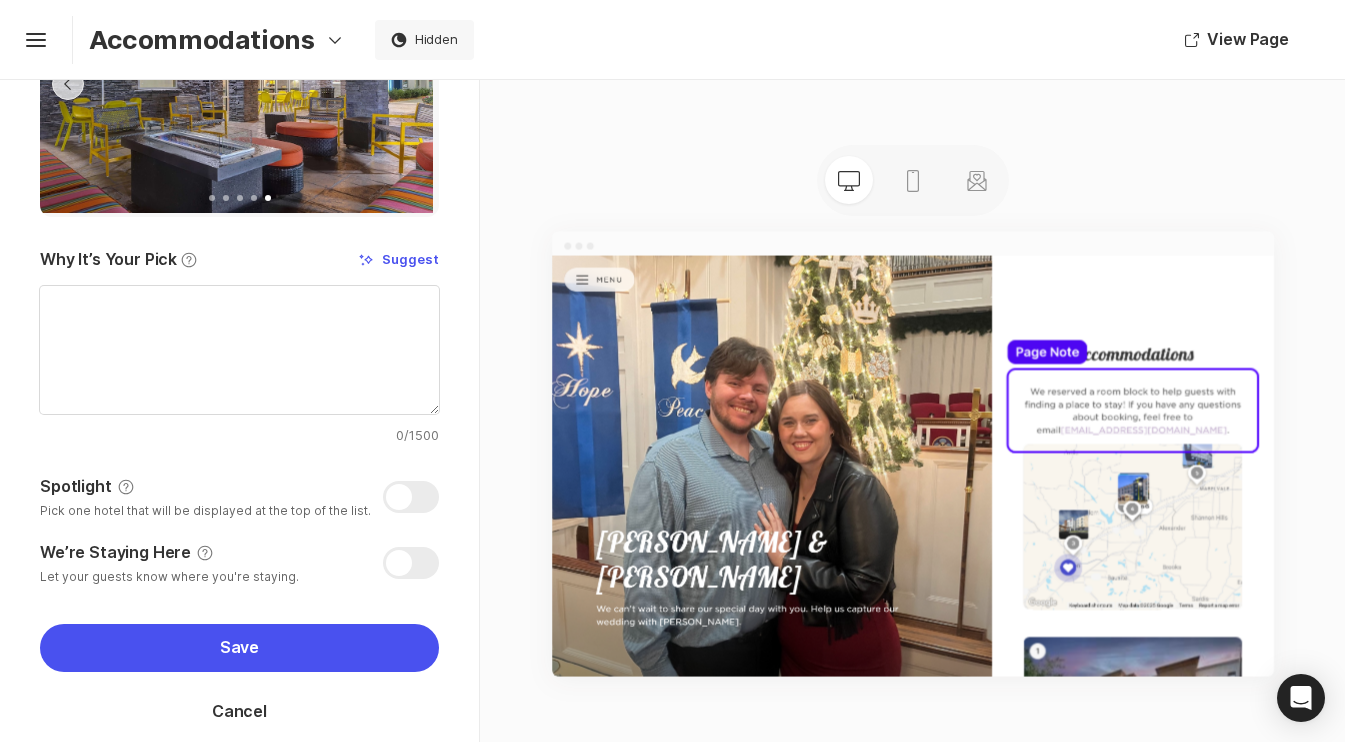scroll, scrollTop: 441, scrollLeft: 0, axis: vertical 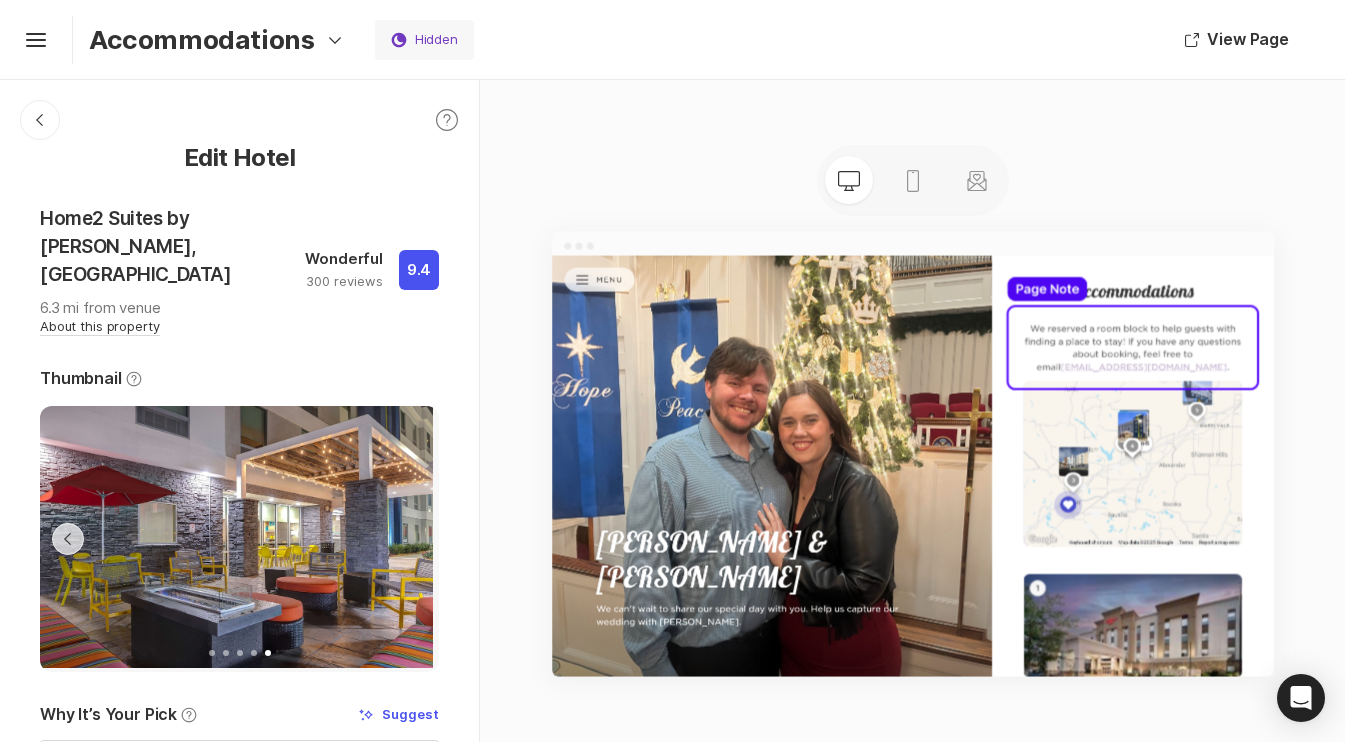 click on "Hidden" at bounding box center [437, 39] 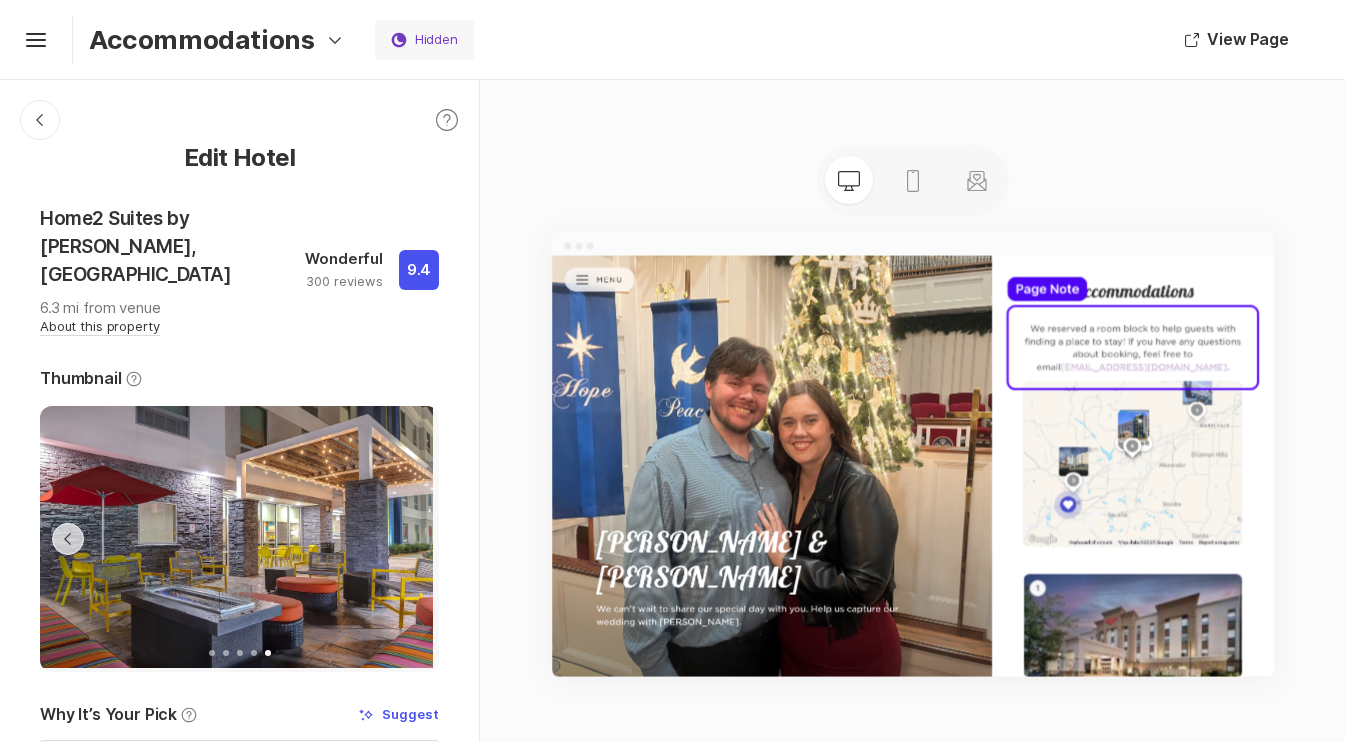 type on "x" 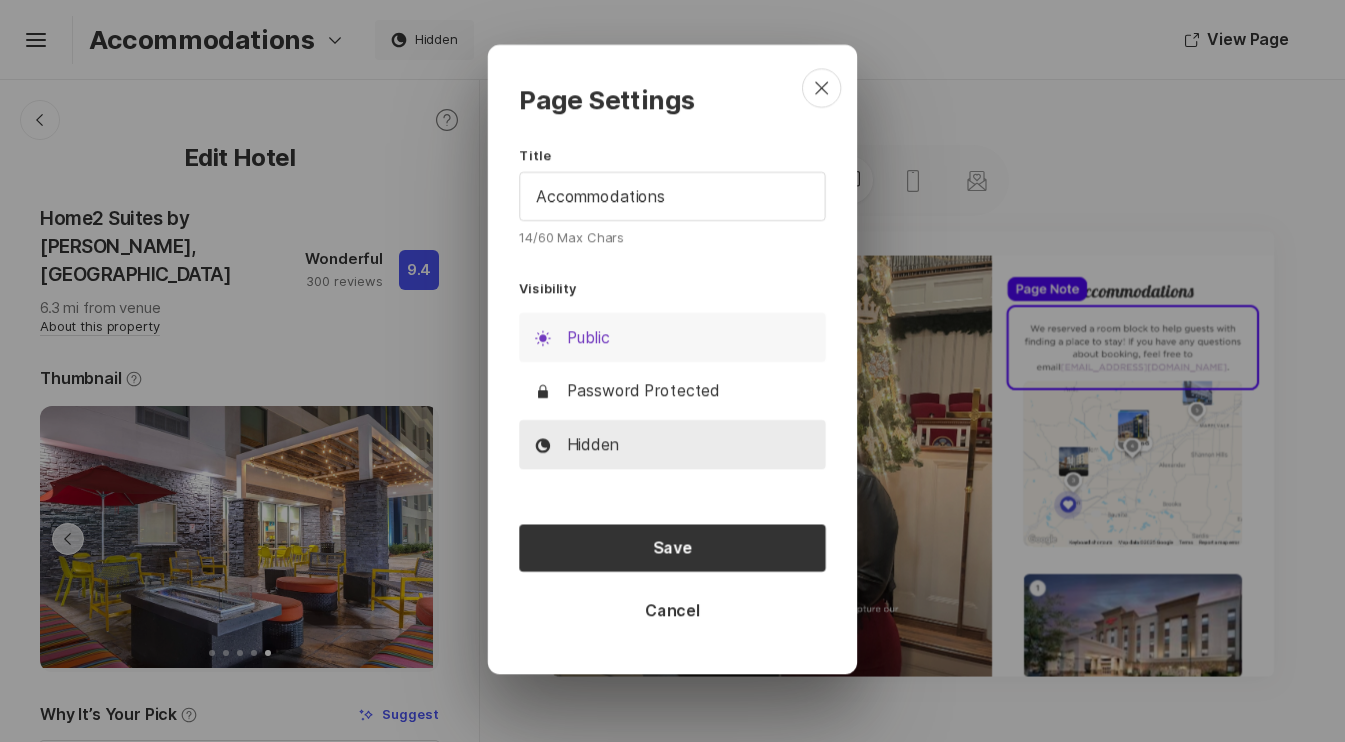 click on "Sun                 Public" at bounding box center [672, 337] 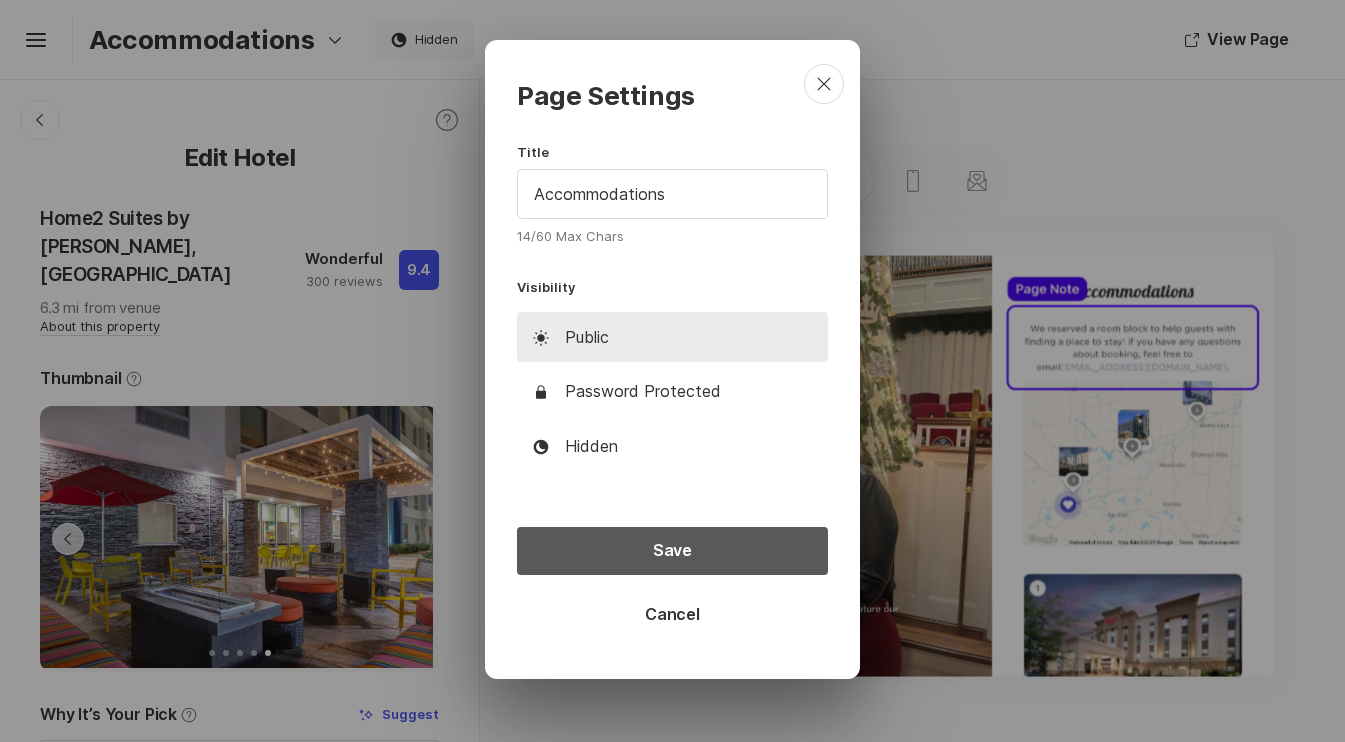 click on "Save" at bounding box center (672, 551) 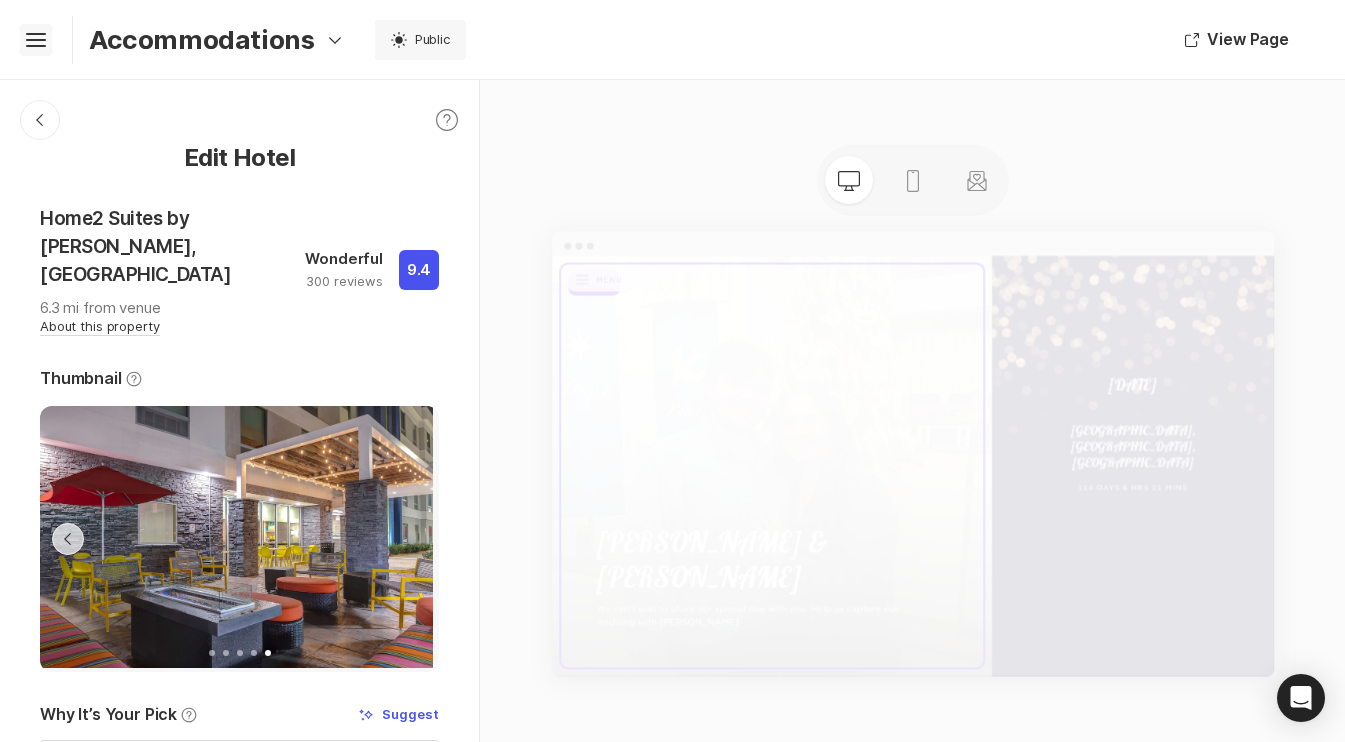 scroll, scrollTop: 2863, scrollLeft: 0, axis: vertical 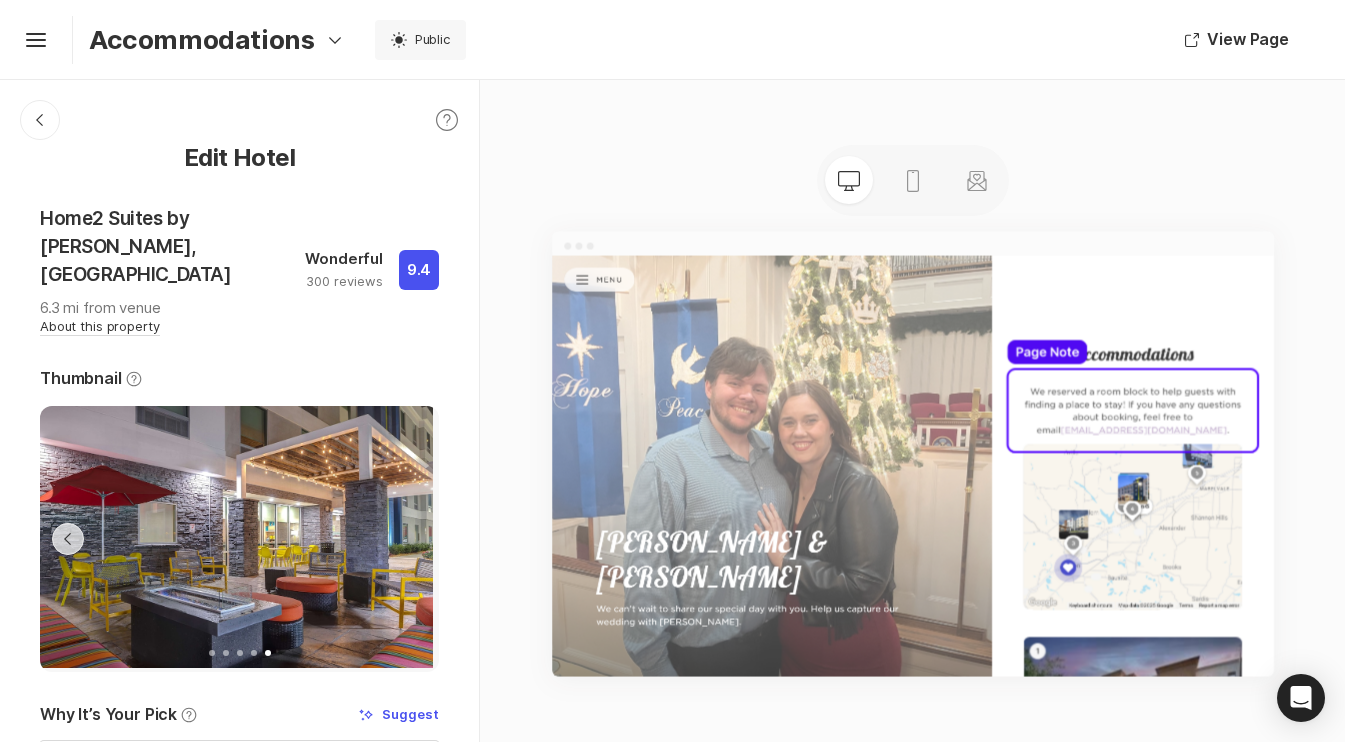 click on "Accommodations" at bounding box center [202, 39] 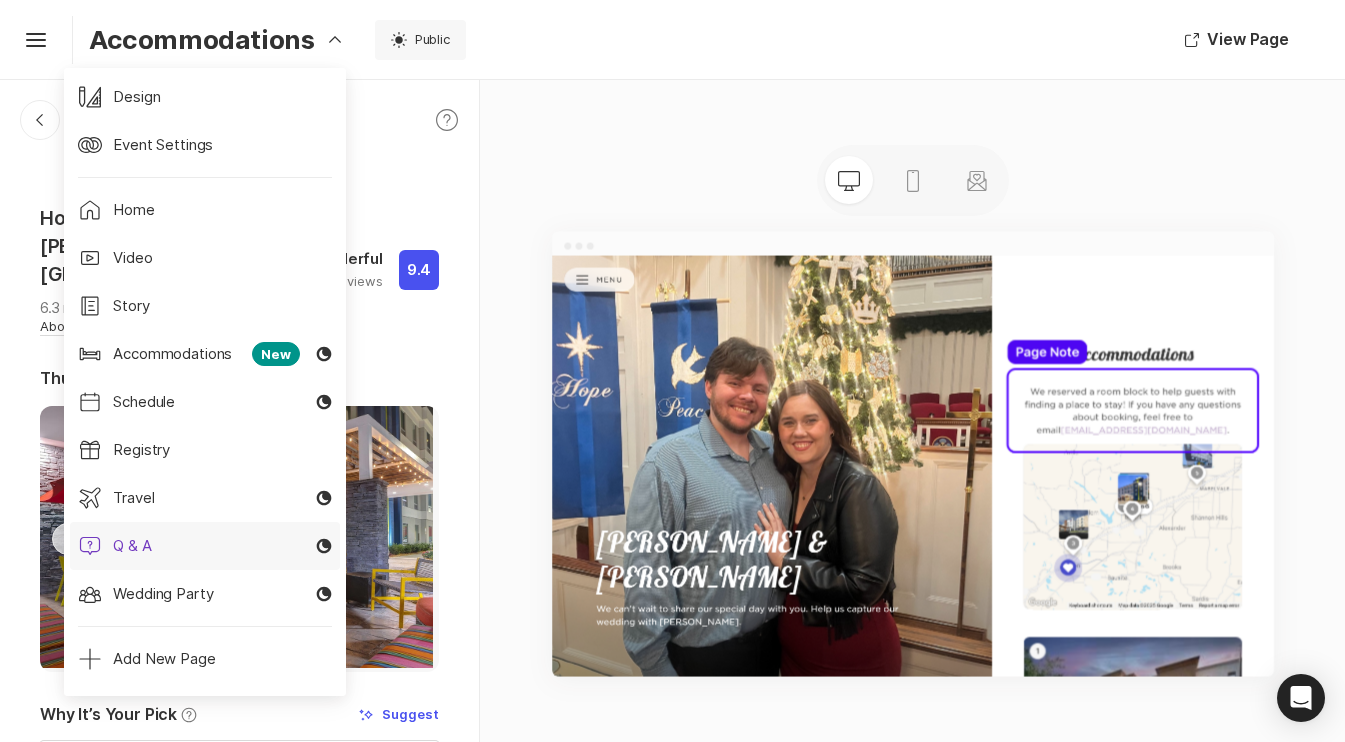 click on "Faq   Q & A   Moon" at bounding box center (205, 546) 